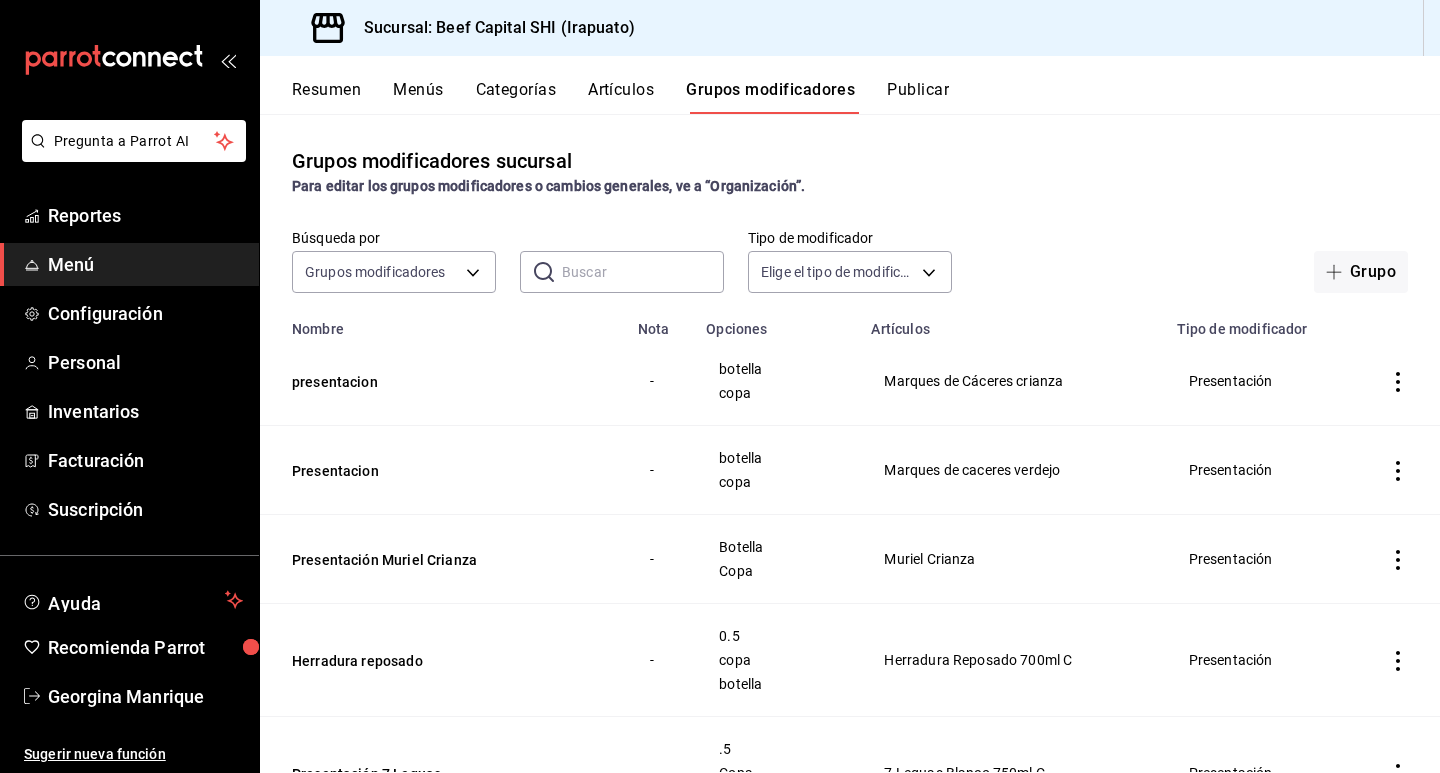 scroll, scrollTop: 0, scrollLeft: 0, axis: both 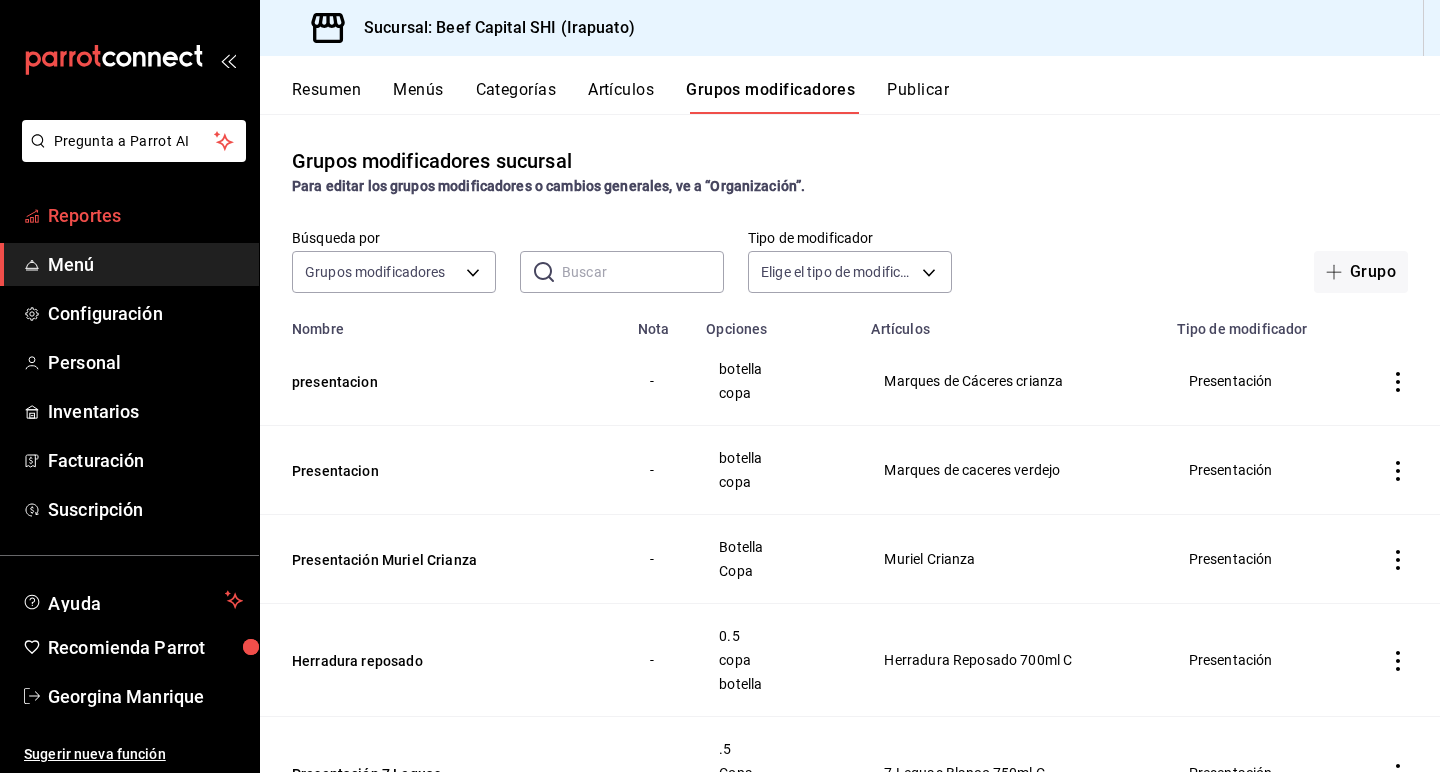 click on "Reportes" at bounding box center [145, 215] 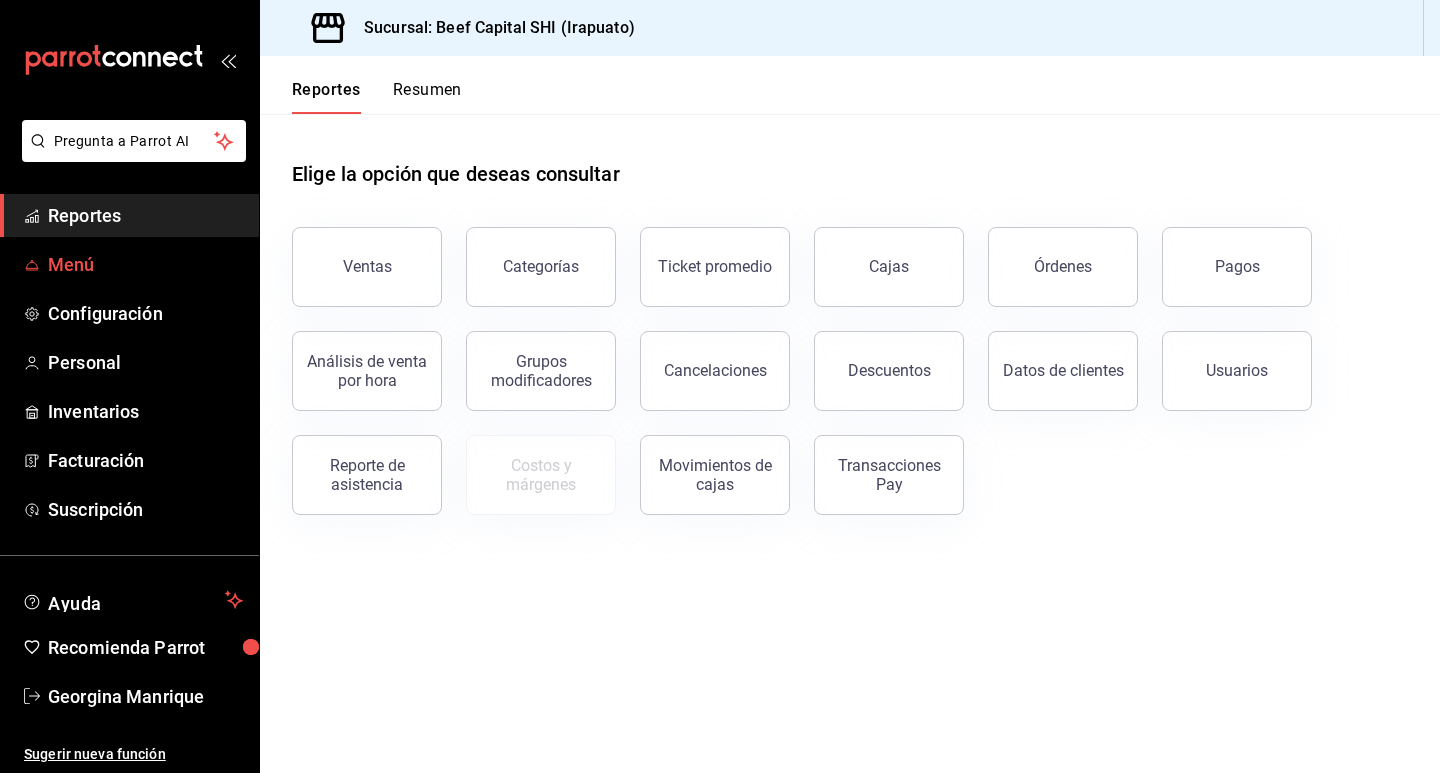 click on "Menú" at bounding box center (145, 264) 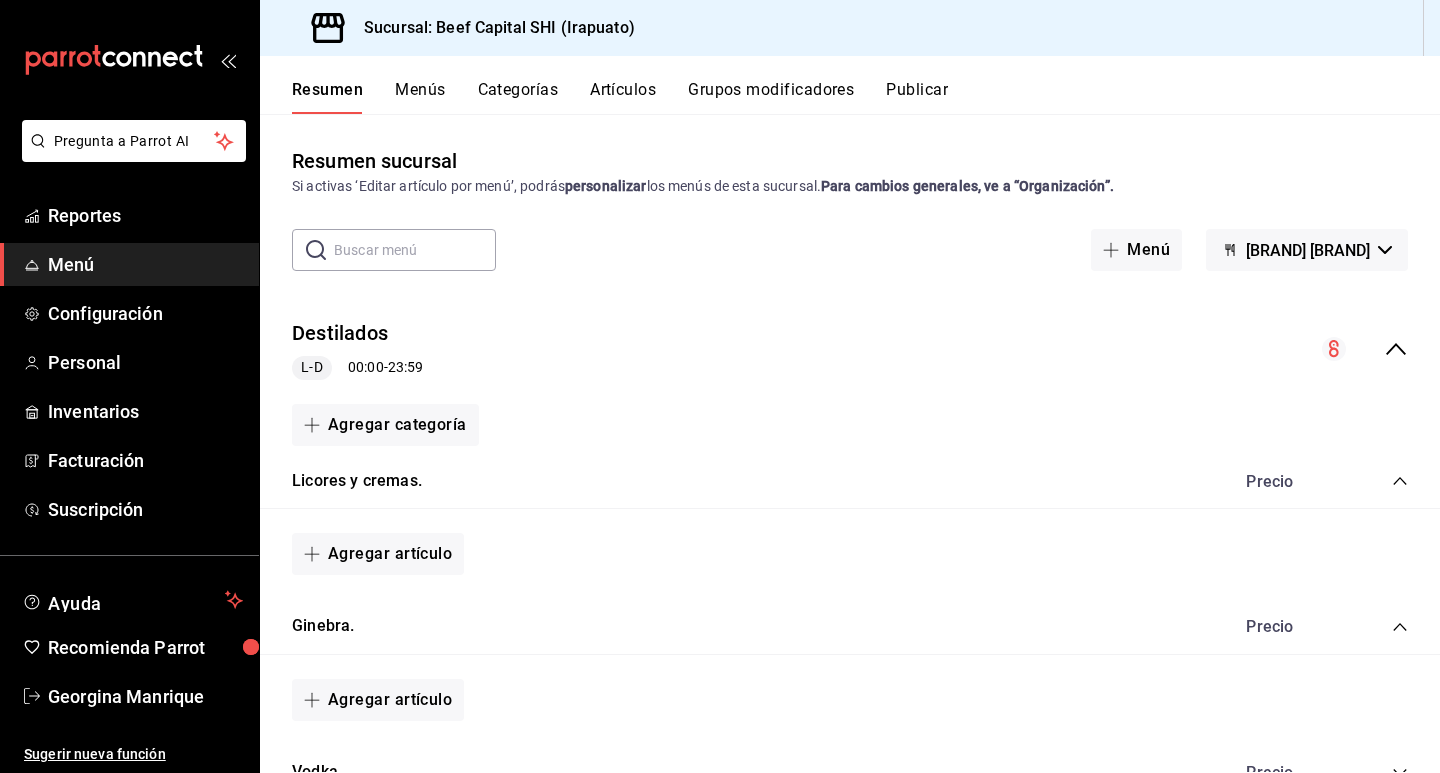 click on "[BRAND] [BRAND]" at bounding box center [1308, 250] 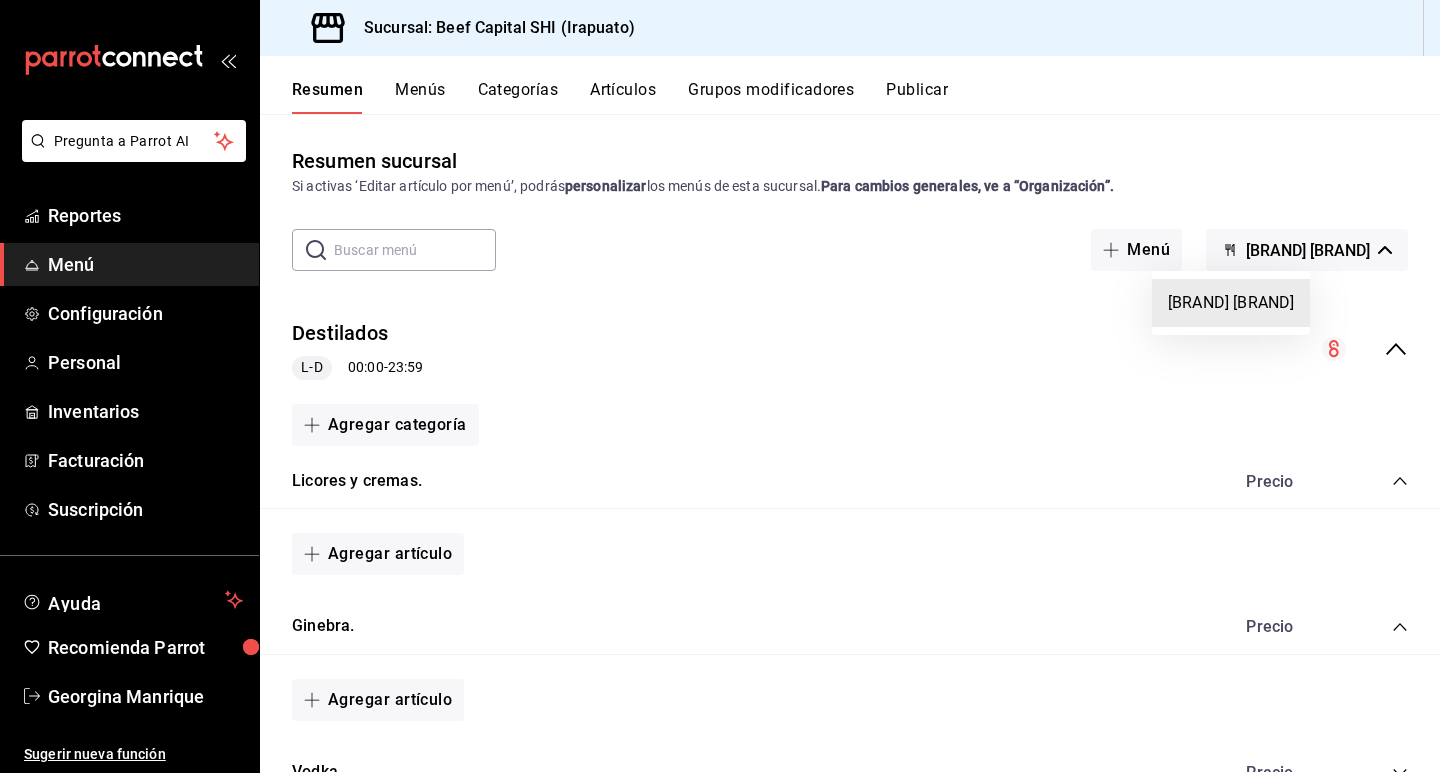 click on "[BRAND] [BRAND]" at bounding box center [1231, 303] 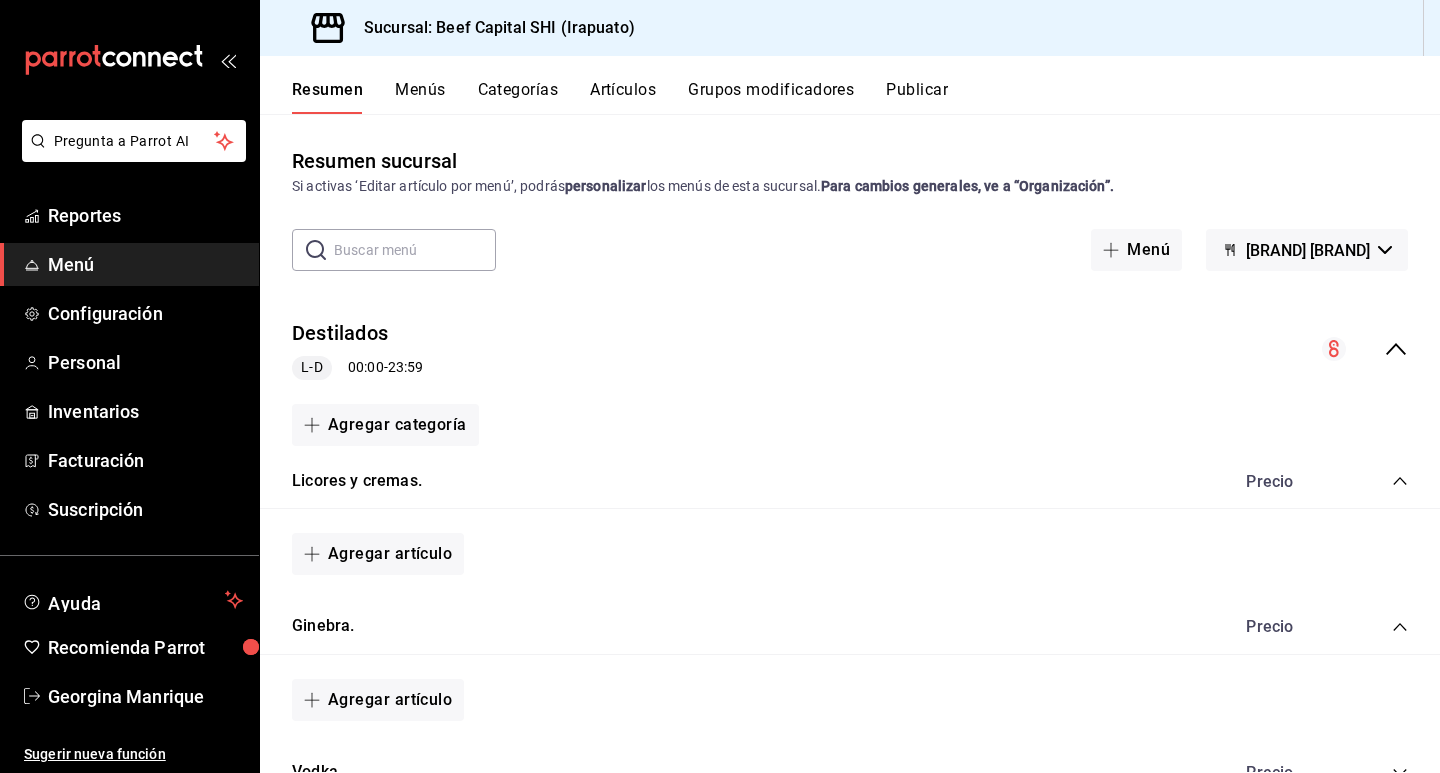 click on "[BRAND] [BRAND]" at bounding box center (1308, 250) 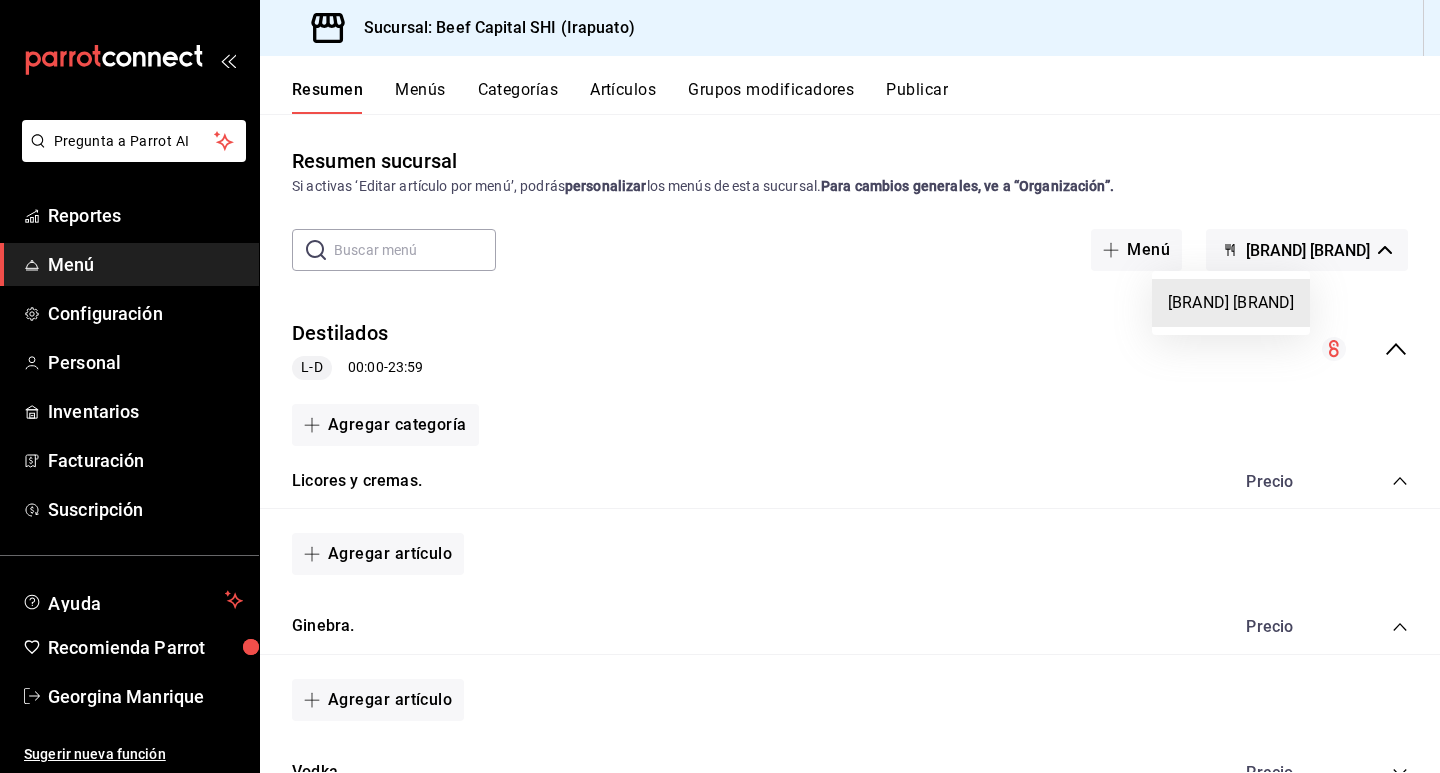 click on "[BRAND] [BRAND]" at bounding box center [1231, 303] 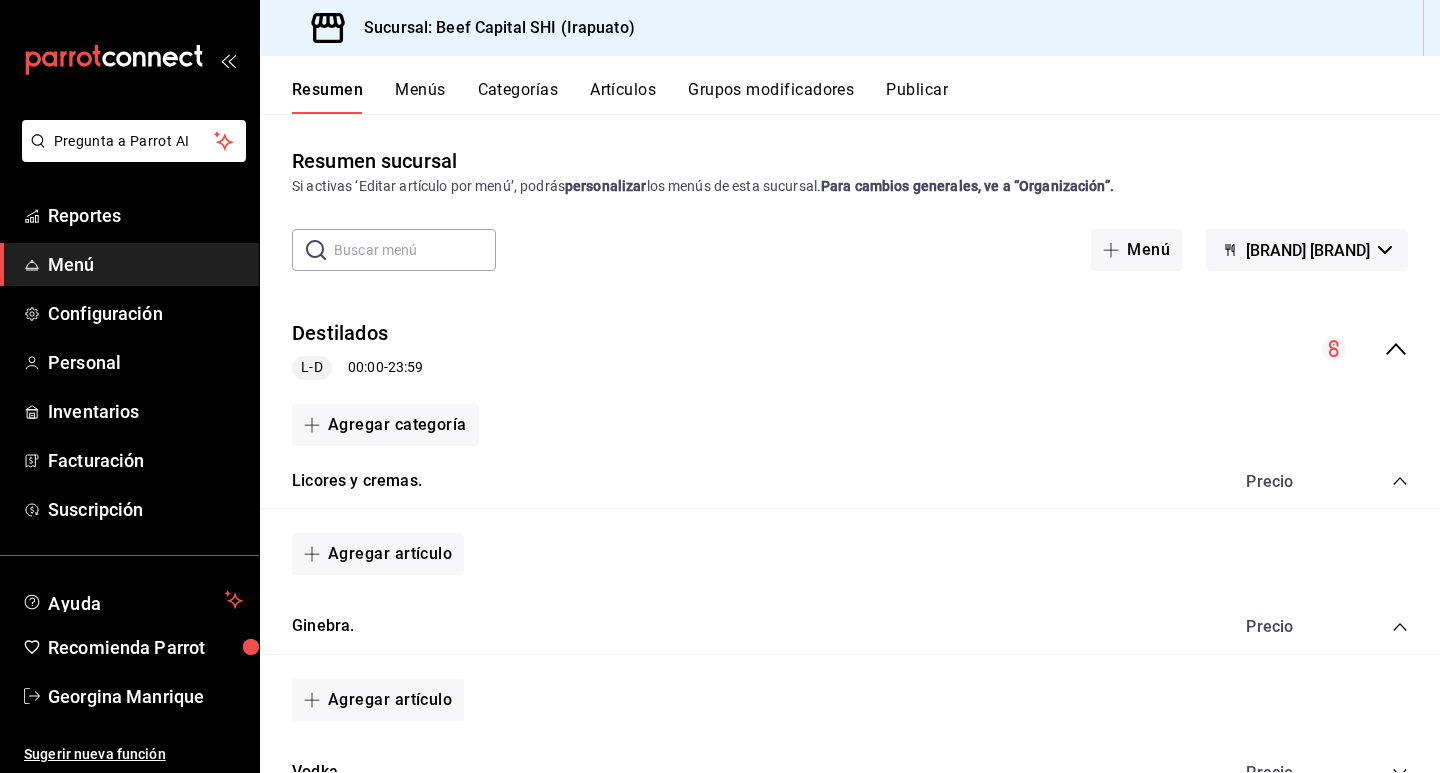 click on "Resumen" at bounding box center [327, 97] 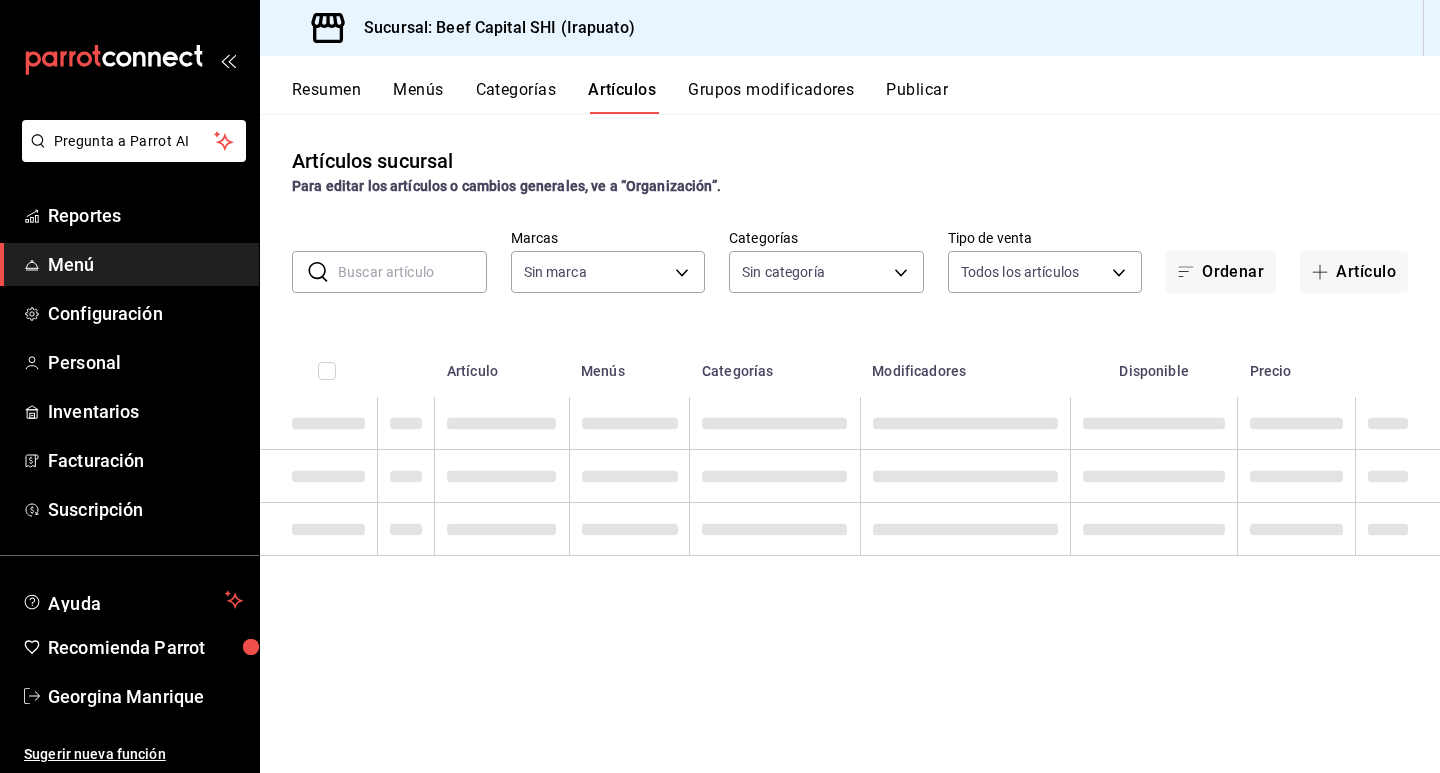 type on "605647f7-5ddc-403a-84da-aa3c8a25865f" 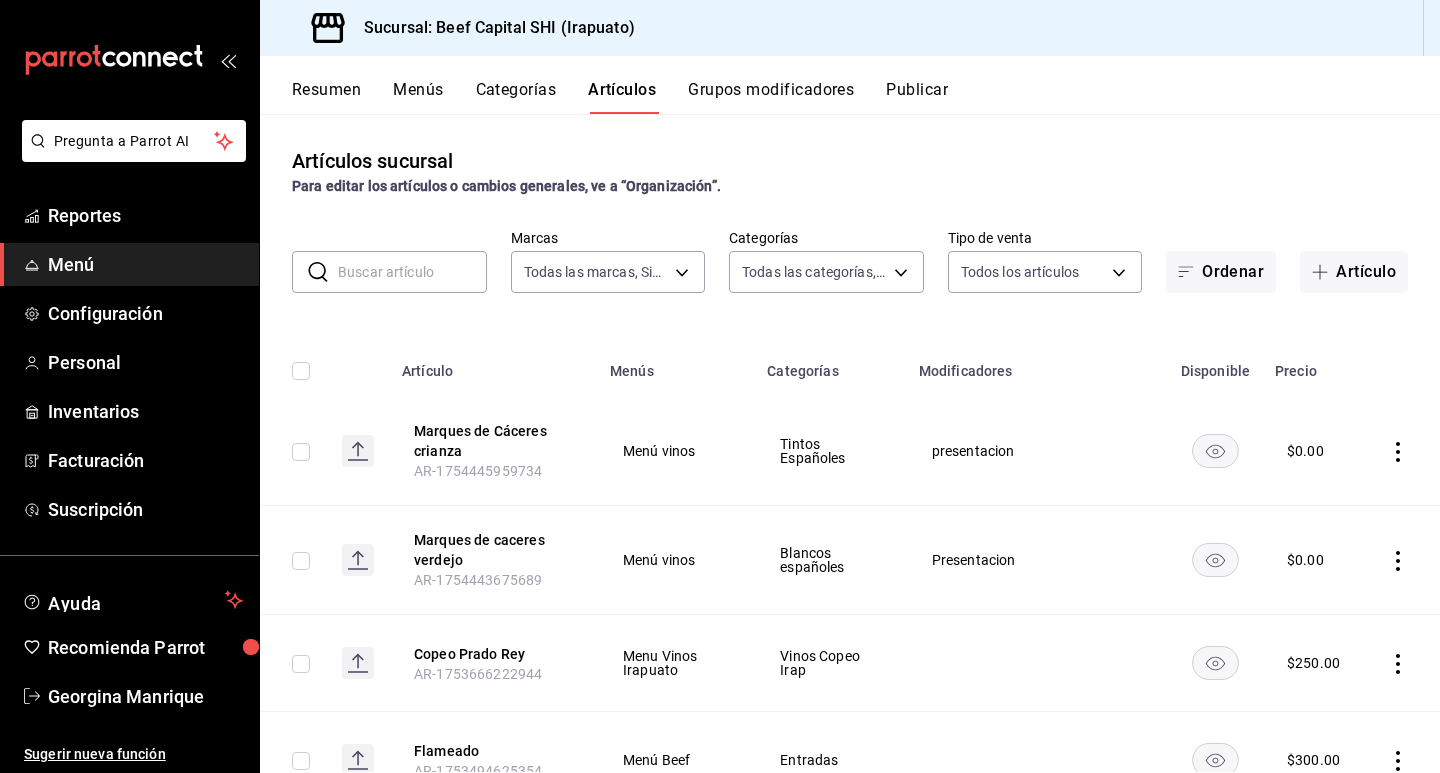 type on "19d1c6a5-4e01-4bbd-af12-f5acee8fbe0d,5710f986-51b4-43bd-8c79-b655f055f127,add07562-8d05-4785-a2e5-d563d7824e6a,2310d169-38da-49f4-afae-9baf331824d4,3e34bff9-4dd6-44dd-a81f-1b0079b8d960,c1b39be9-fc16-435a-bed4-7914f0f9ecf4,5accff15-a2b6-450e-933b-21f2d85de5fa,746b9459-d29d-4144-b0b2-31e451dece40,bd086e43-5b7e-4af3-bcd2-5e4de1799ad8,5aaa2e03-870a-4139-a5ee-c0adf652e721,b9d03865-b415-493f-a2ea-e4353c441588,3c7d2ad2-1d43-4c0a-865e-ca5f70957830,f23f0945-c331-47c3-a78d-c8adfdb22f29,70fc7f8b-7193-4205-9978-c70e370b88ec,15fc0098-a8a6-4625-ad8b-91a15c1bbf05,a2cfab74-379c-4389-8d06-b32e88edb388,c5d70b27-e86d-4c7d-a5f3-dfc541fd6873,f88518ab-b853-4dd6-aa6c-53ca66c6ccf4,8828723a-0015-47f9-bab0-107c99beb256,8ec04016-420a-44a2-b3e3-785083b6f673,318d6cbe-7b2b-4a39-a82d-239c927cd86f,48f7fb61-45c2-42d0-b0ba-021fa4206c9a,c0e257bc-c66b-4af4-bb53-edede752b9d2,13358f1b-fc32-4a6c-b044-12be6e04d9e6,03cf777b-250c-4d50-8c5f-234c926fe296,0d09ec44-93f8-4950-a2ba-8b5bbde65602,160f20af-4788-4aa6-9e10-564924ebade7,366aa65f-dcae-4592-b26..." 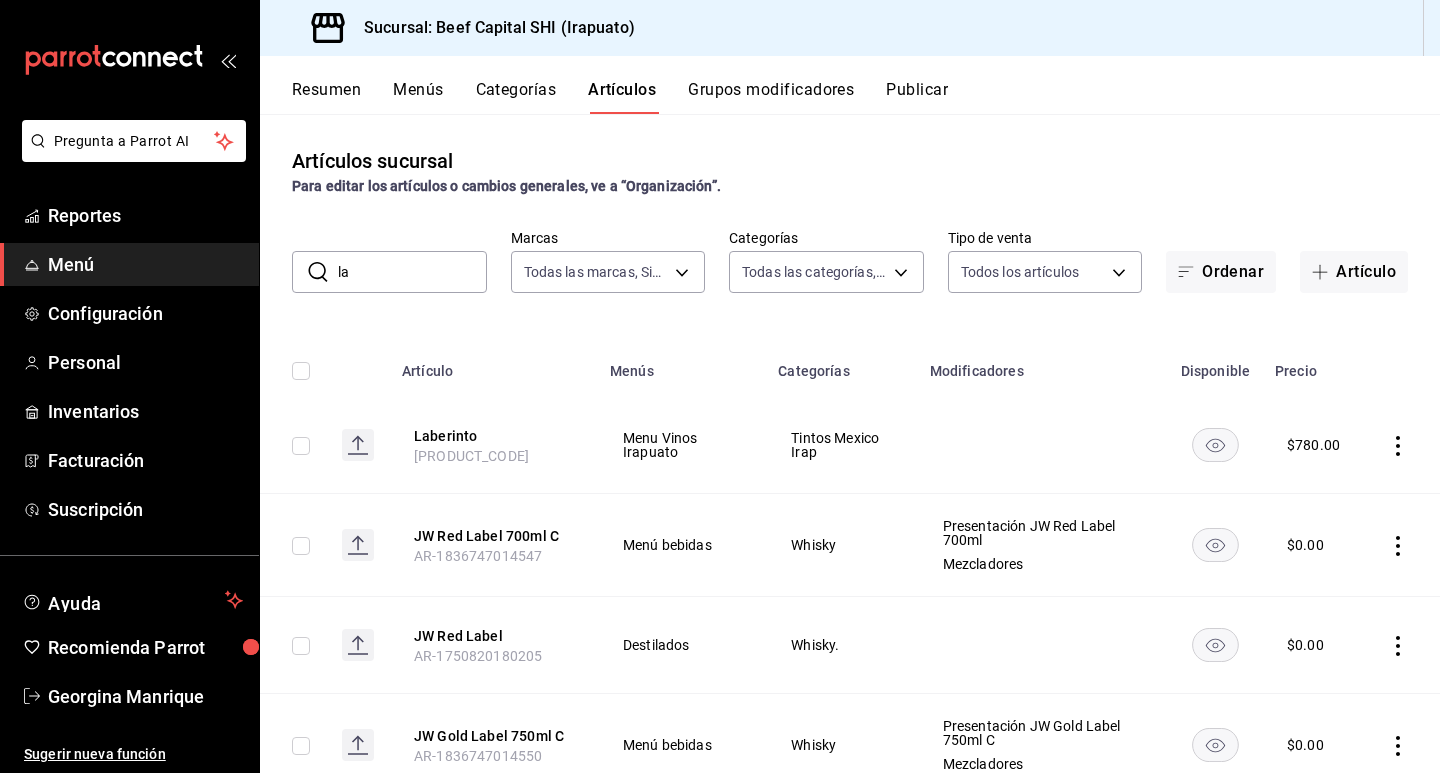 type on "l" 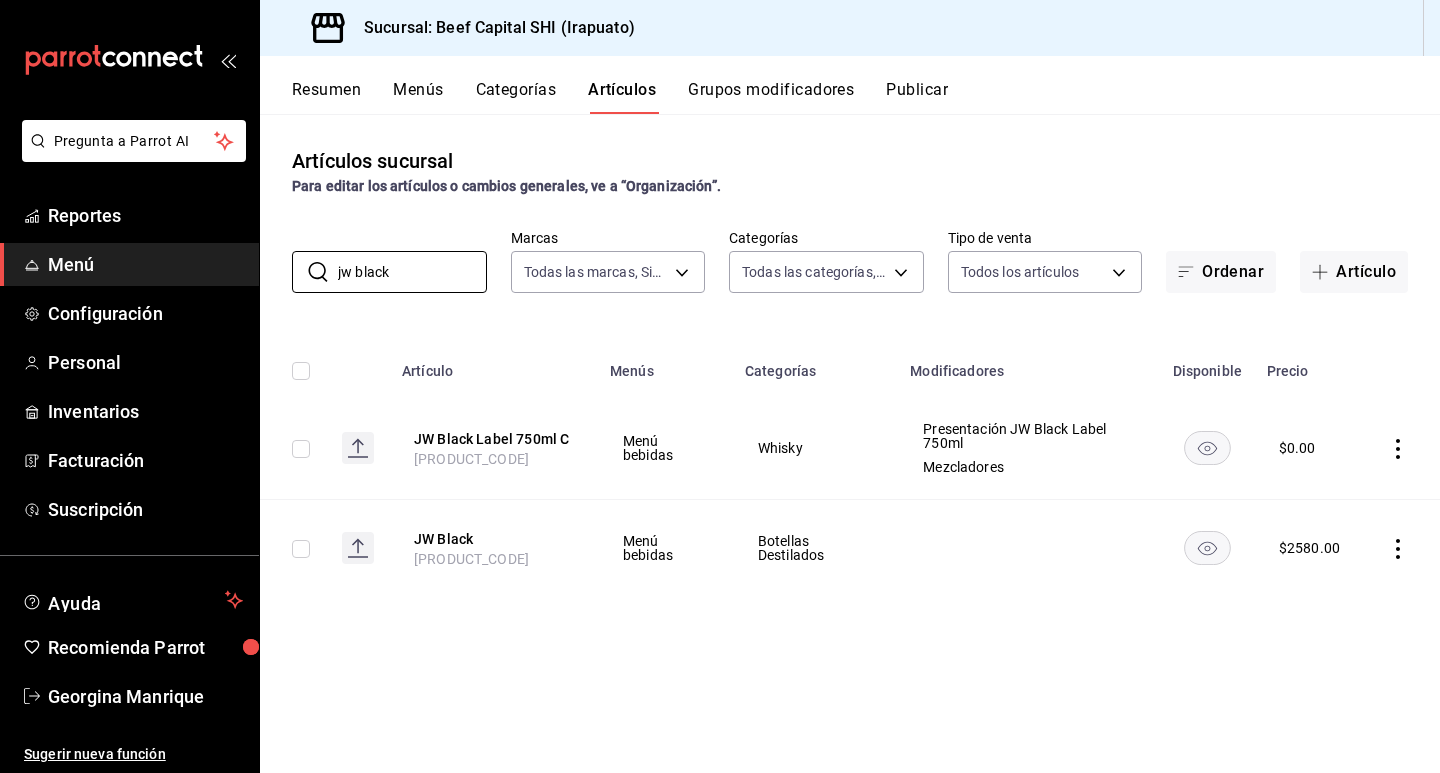 type on "jw black" 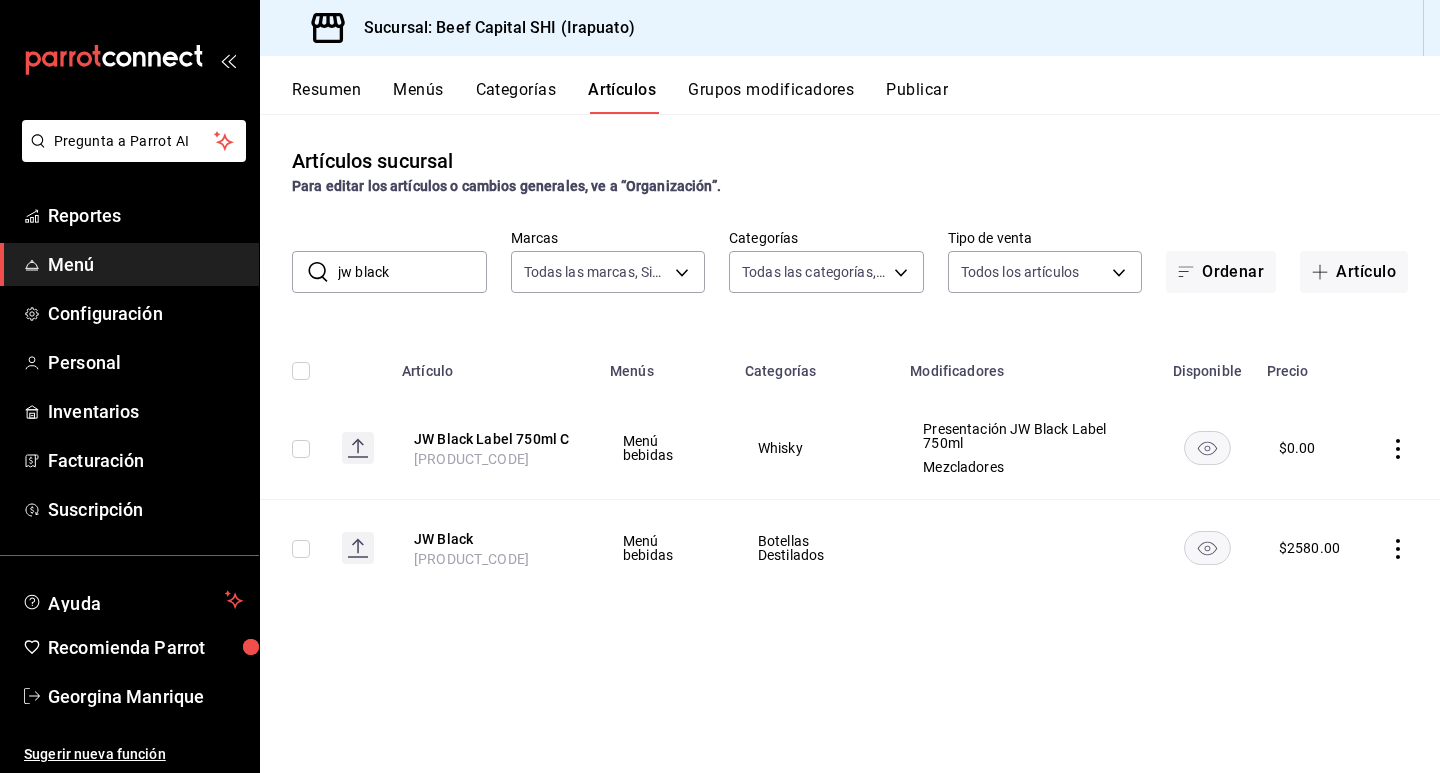click 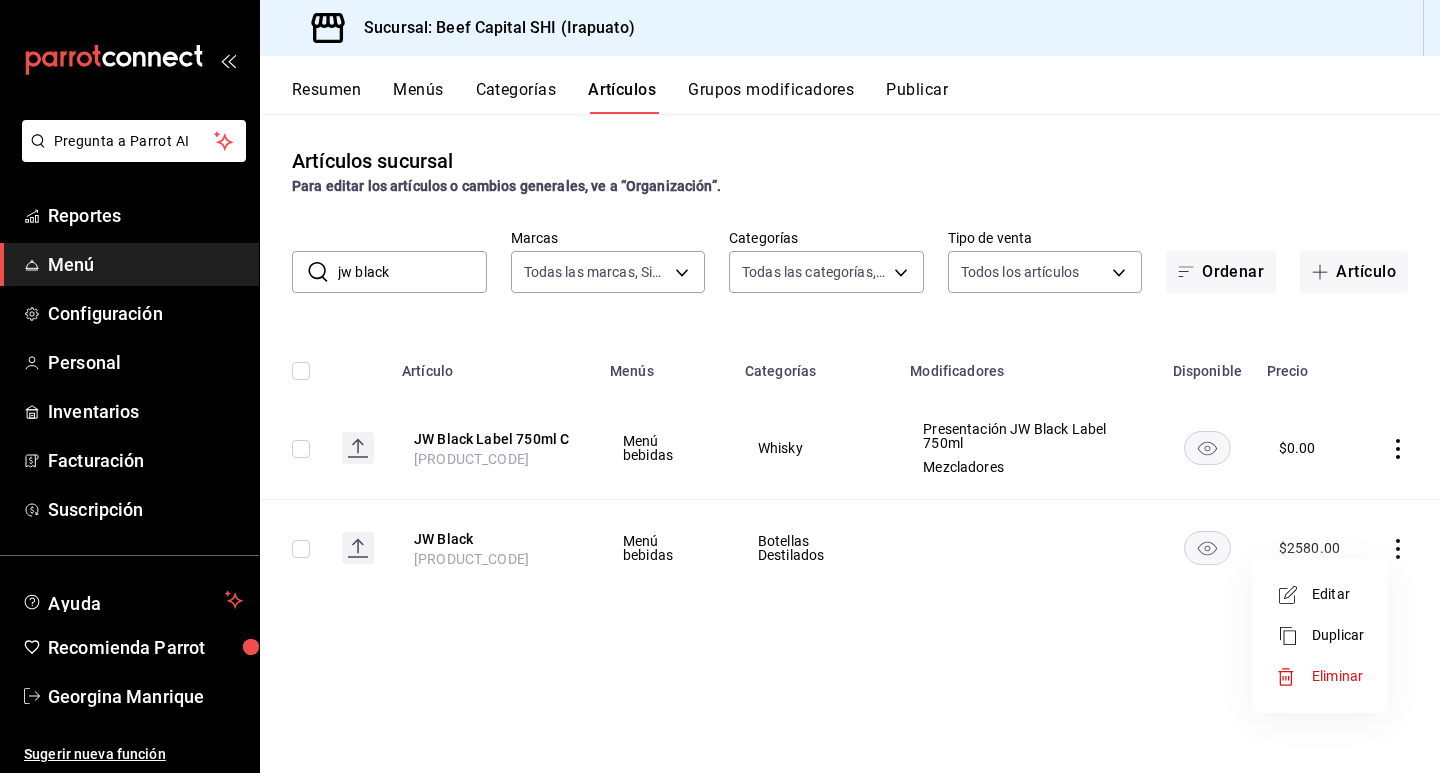 click on "Editar" at bounding box center (1338, 594) 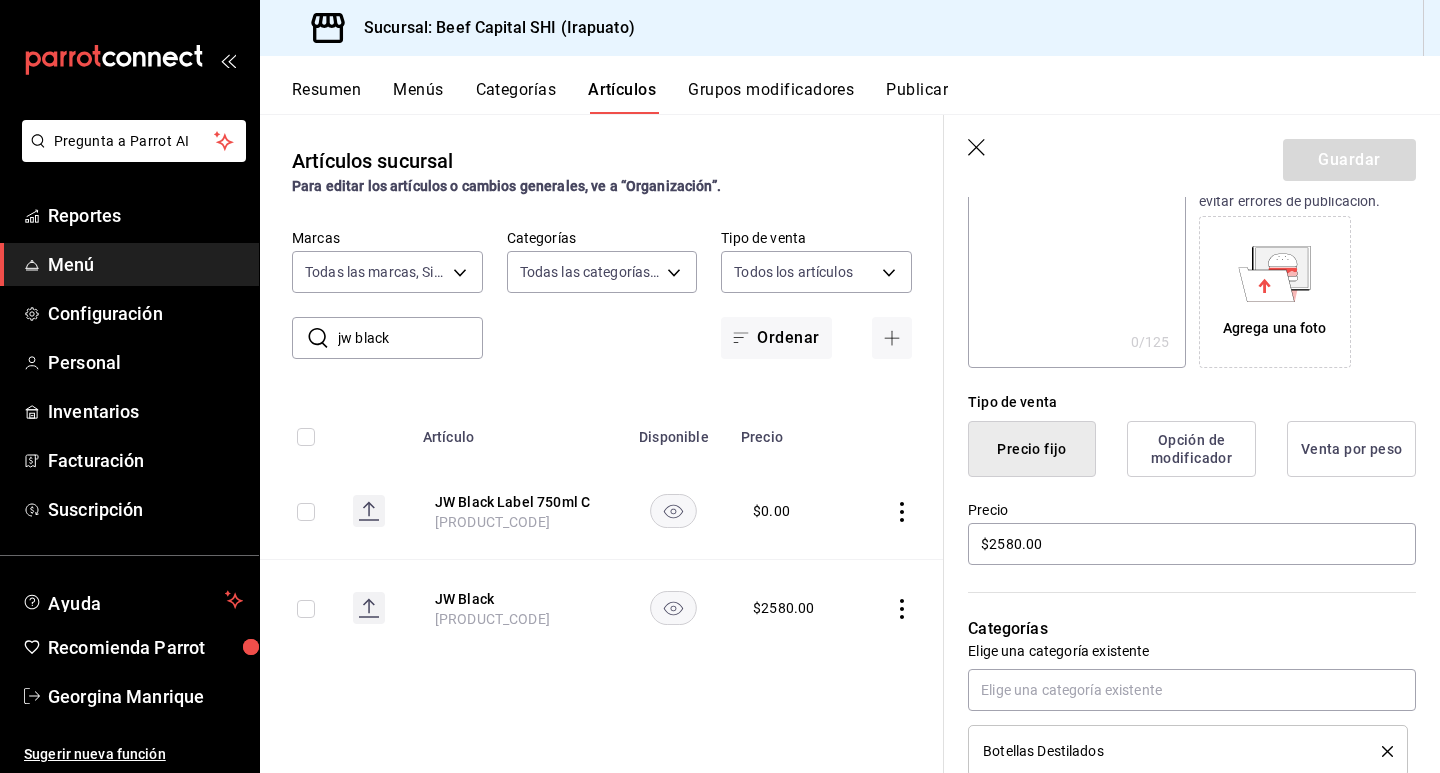 scroll, scrollTop: 400, scrollLeft: 0, axis: vertical 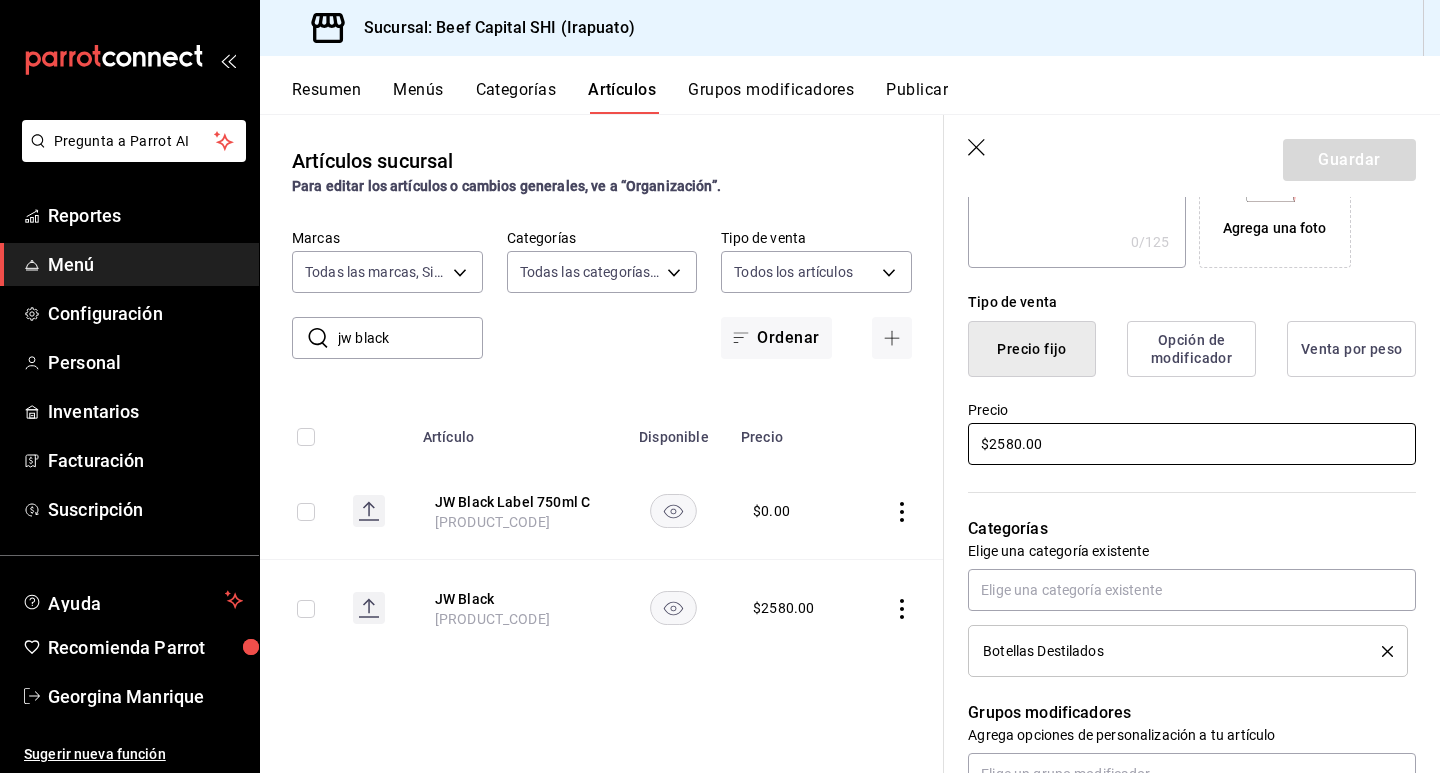 drag, startPoint x: 1088, startPoint y: 441, endPoint x: 888, endPoint y: 459, distance: 200.80836 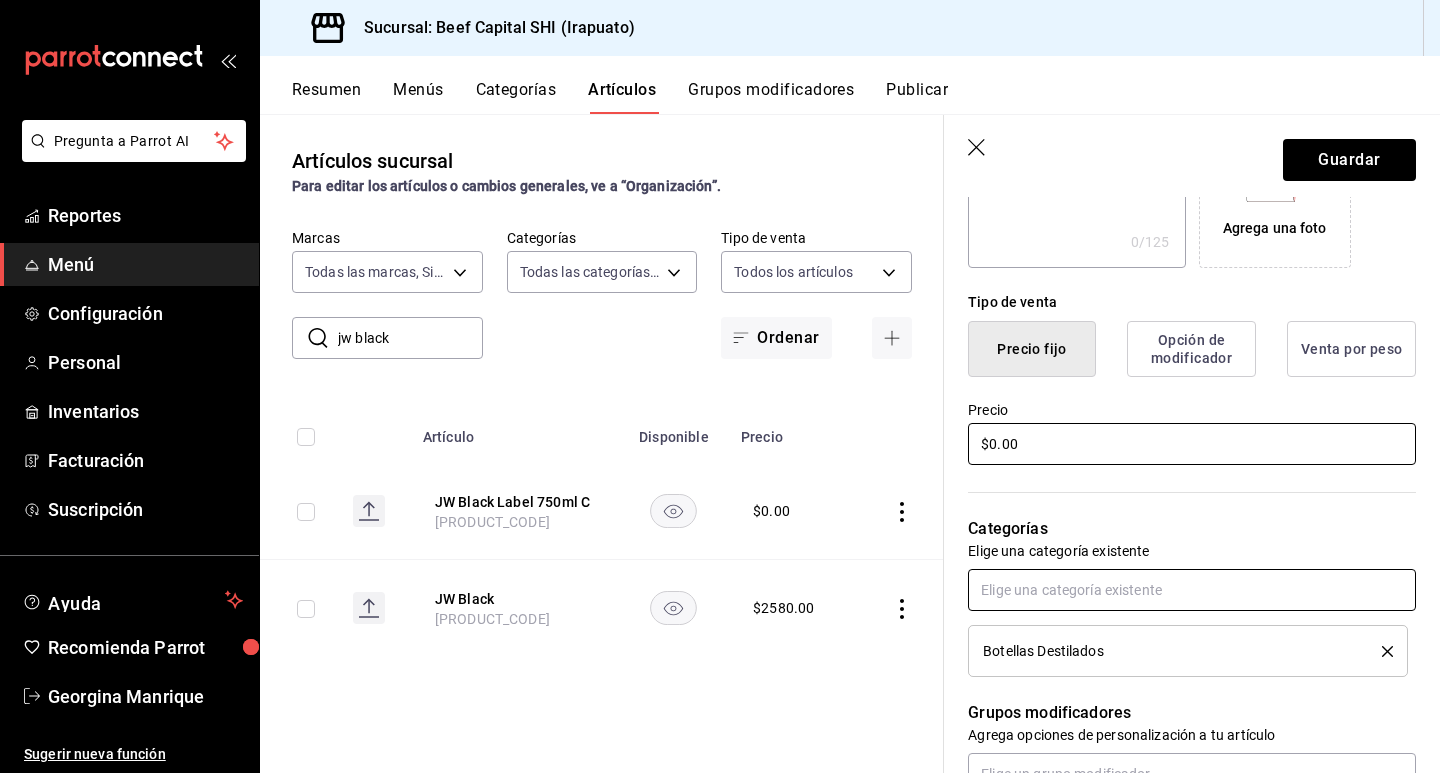 type on "$0.00" 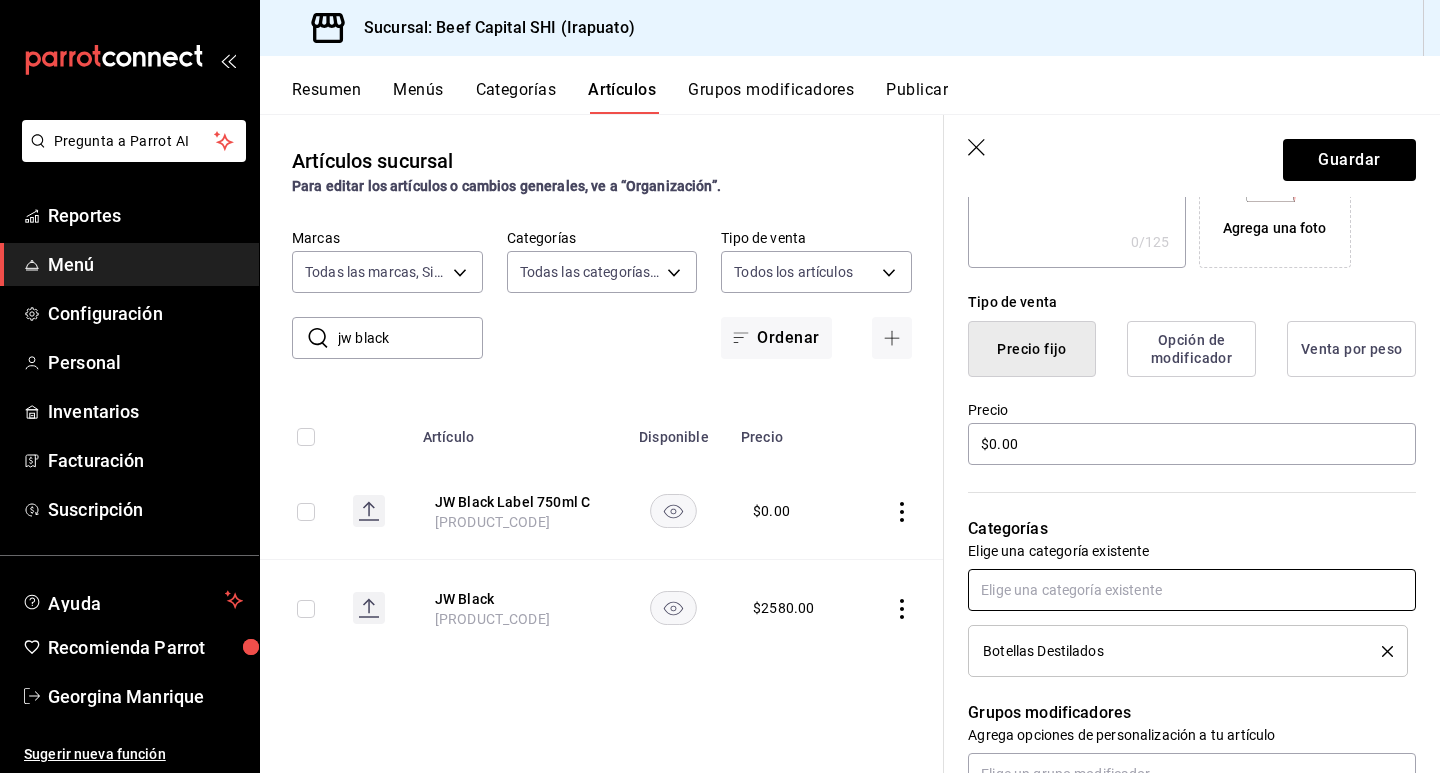 click at bounding box center [1192, 590] 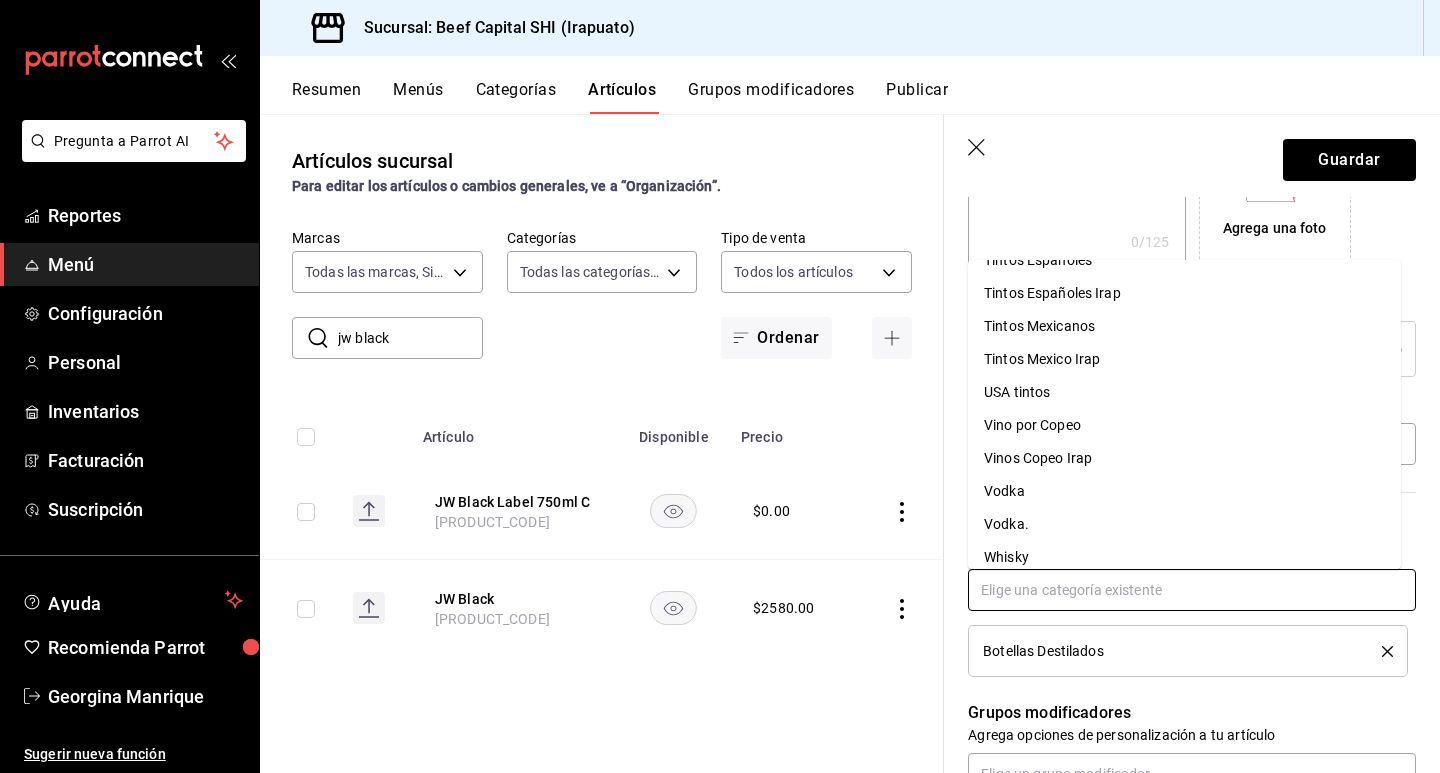 scroll, scrollTop: 1753, scrollLeft: 0, axis: vertical 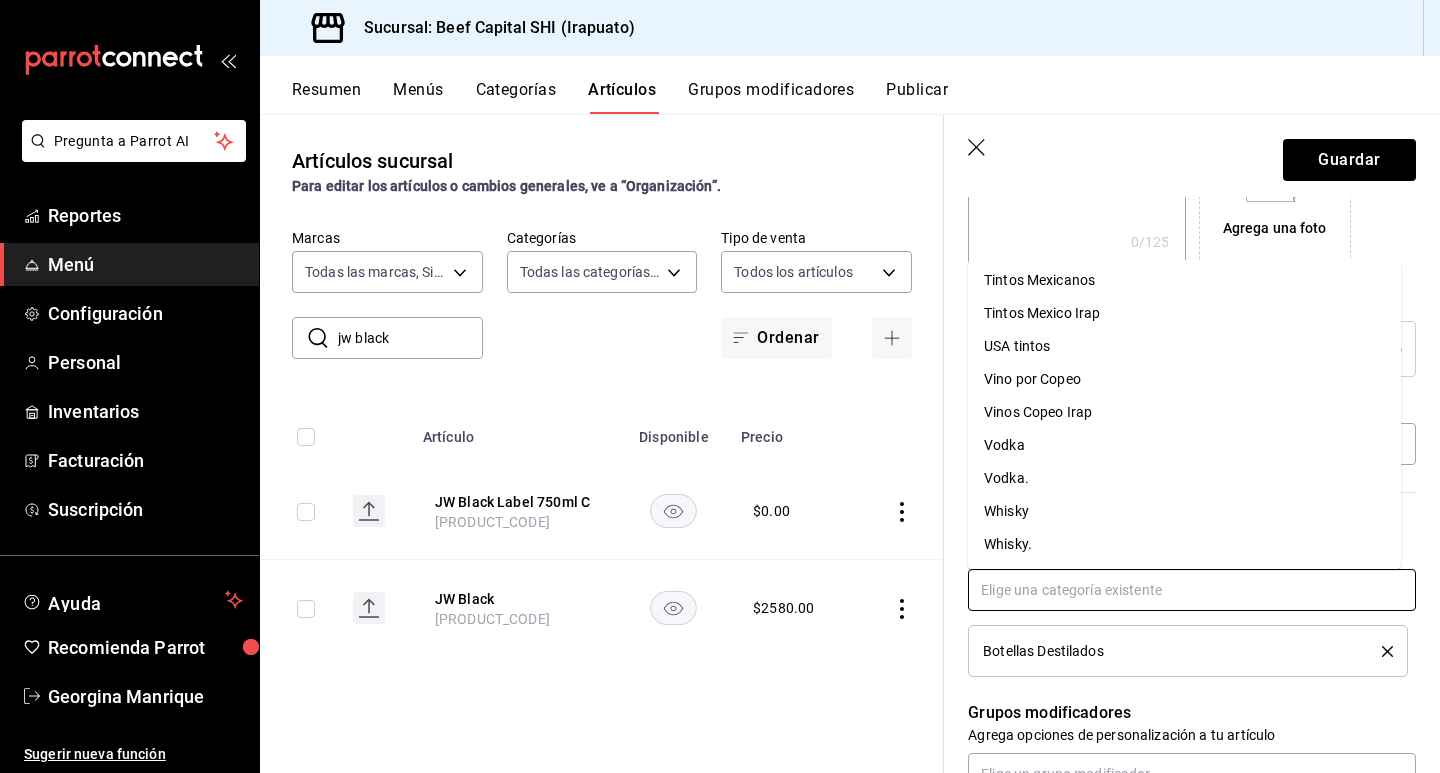 click on "Whisky." at bounding box center [1184, 544] 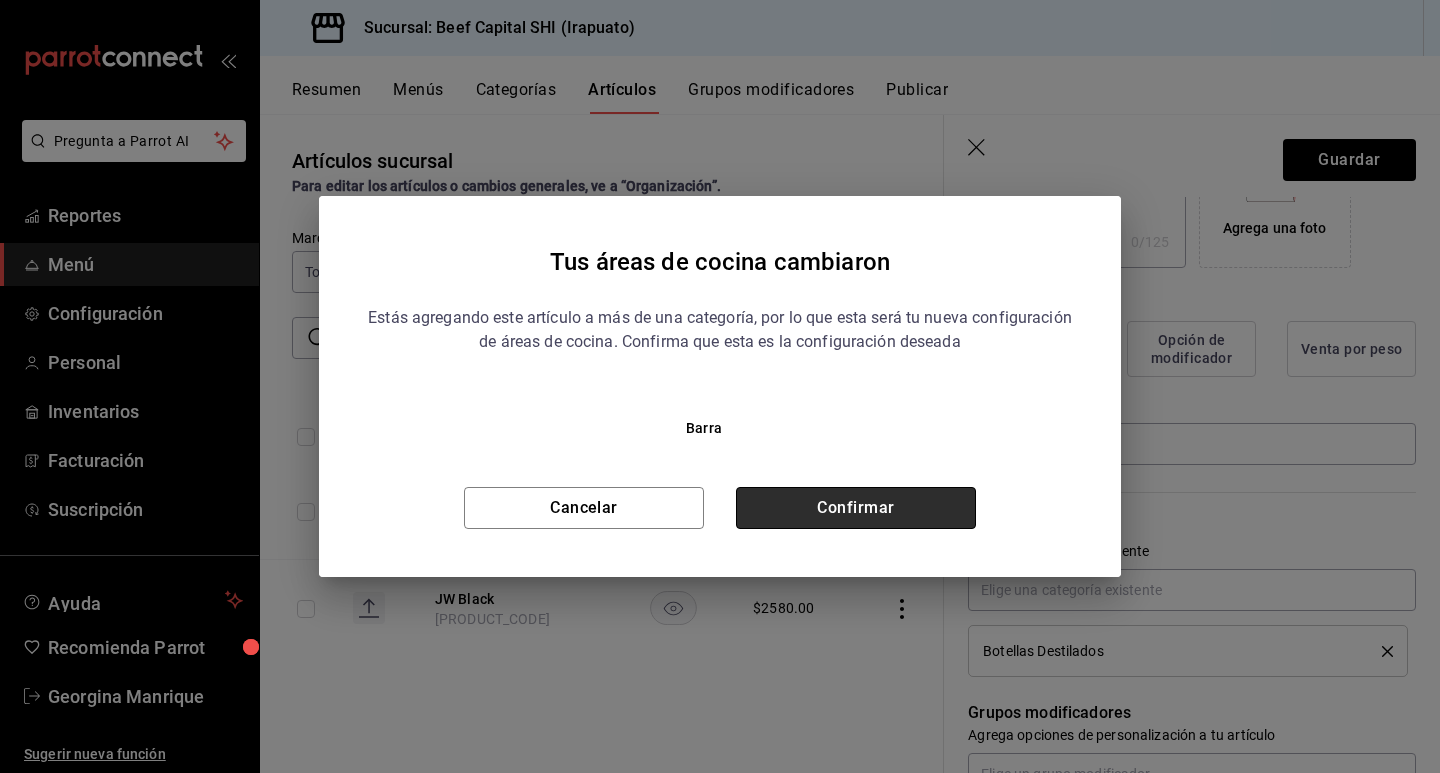 click on "Confirmar" at bounding box center [856, 508] 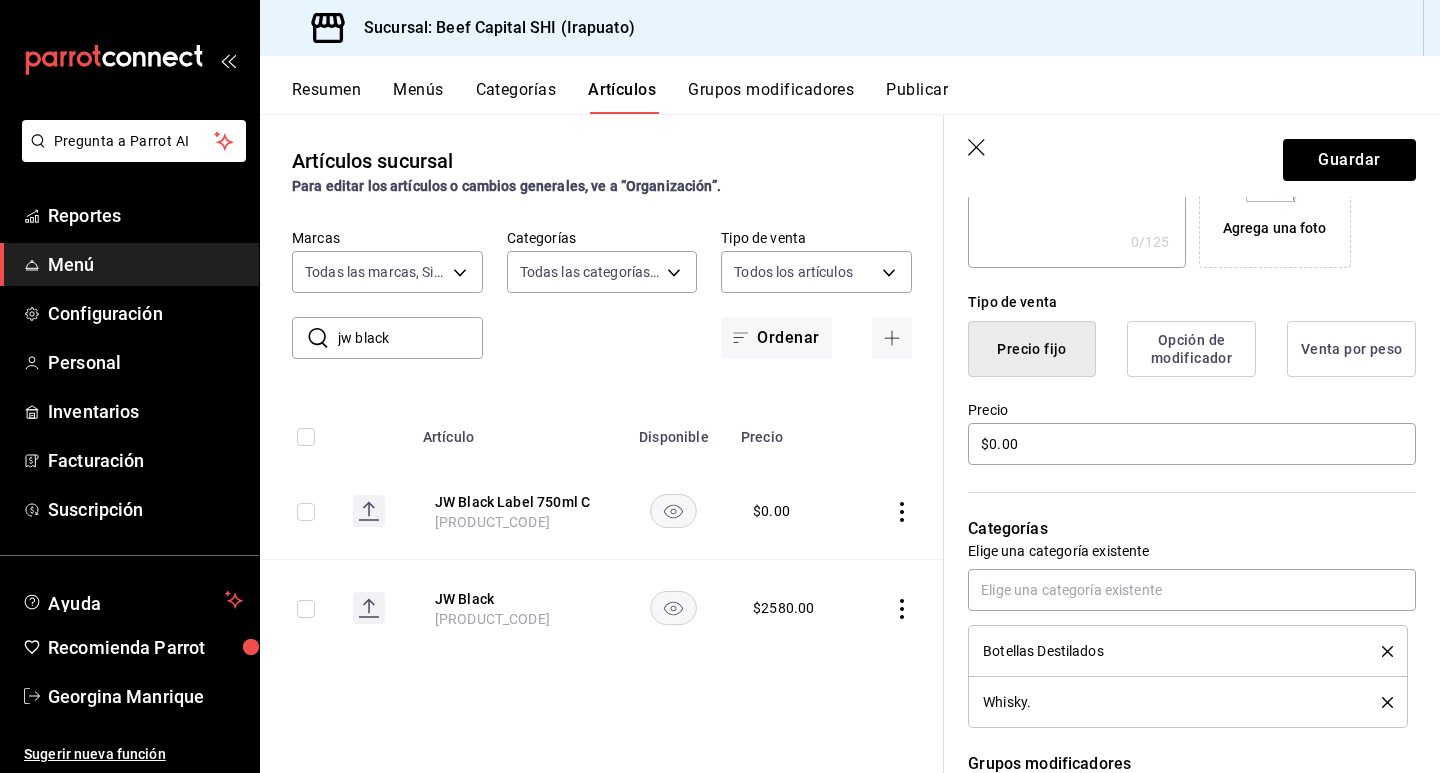 click 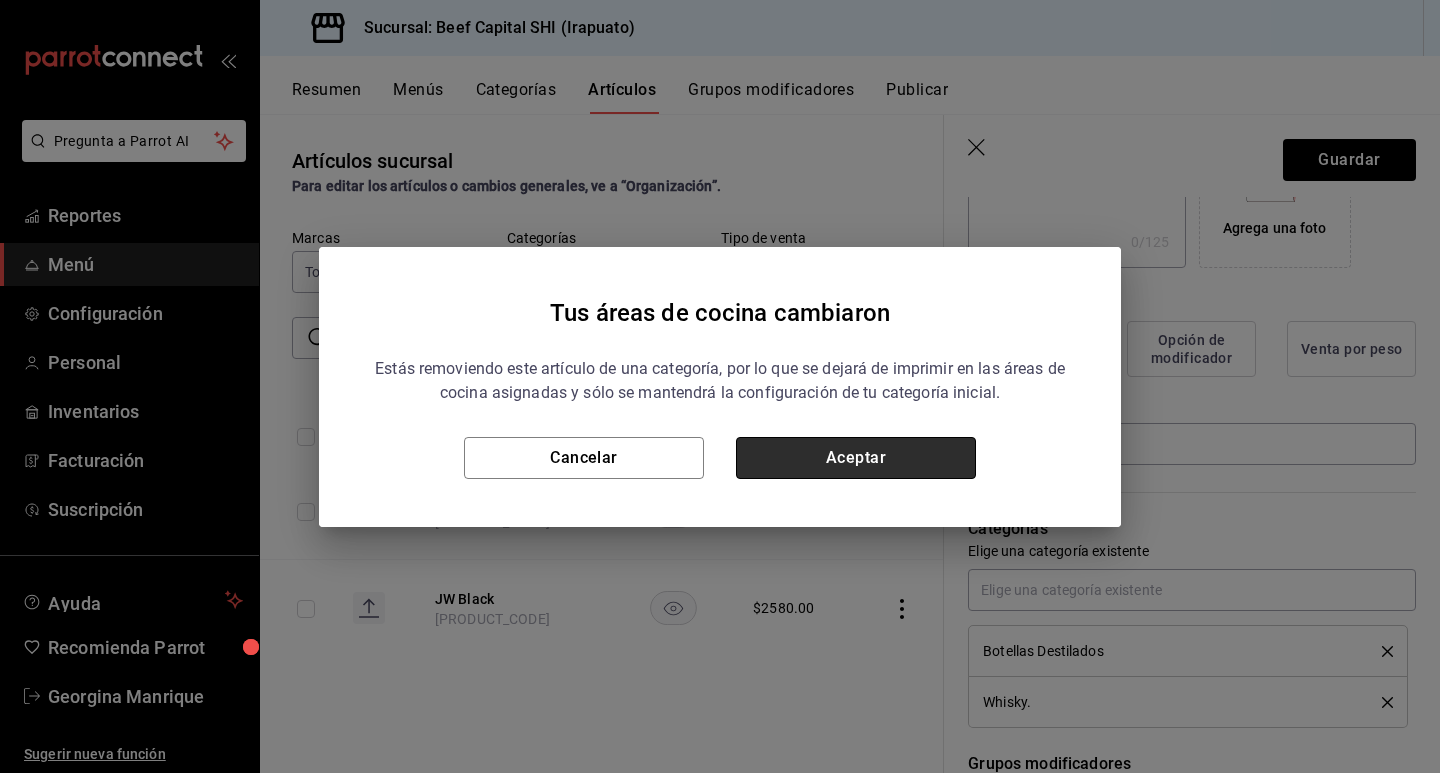 click on "Aceptar" at bounding box center (856, 458) 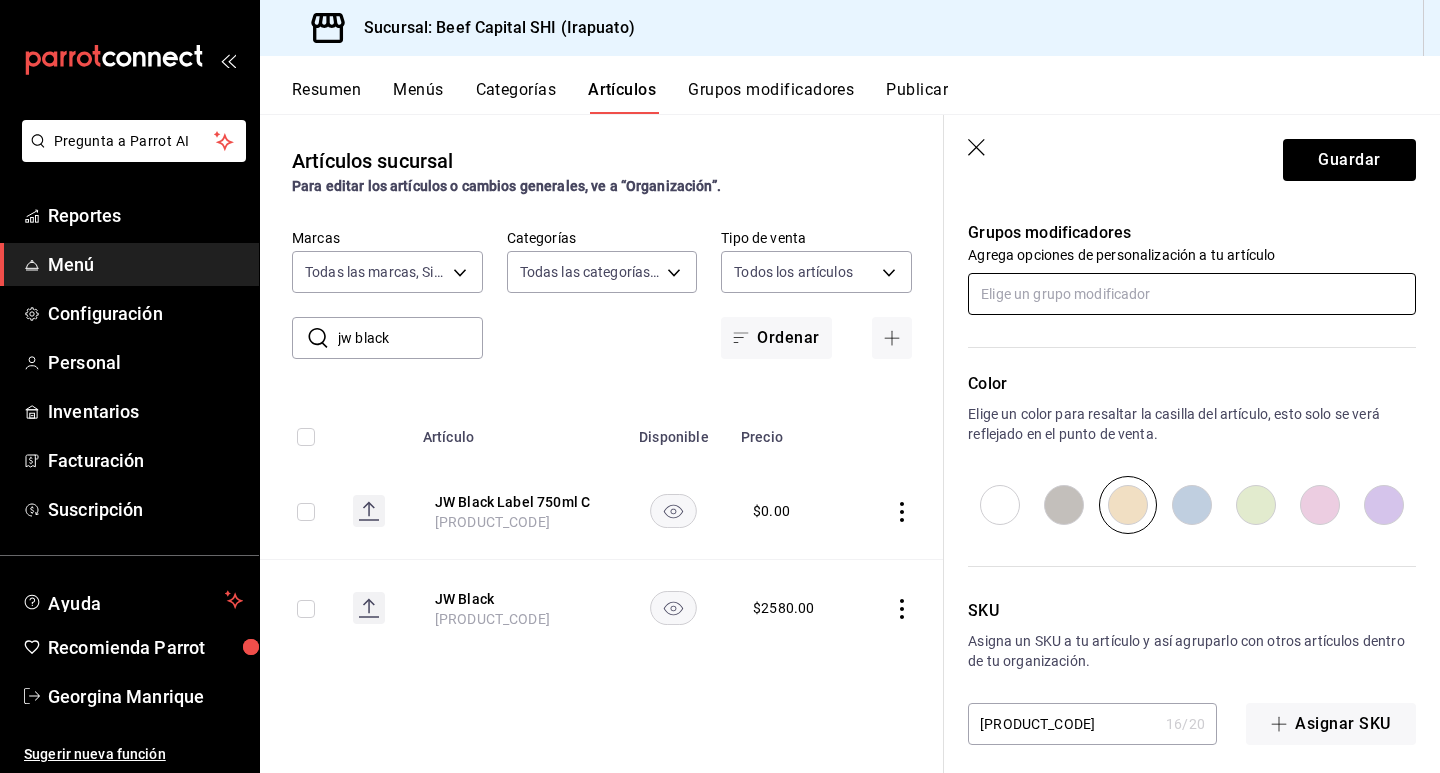 scroll, scrollTop: 892, scrollLeft: 0, axis: vertical 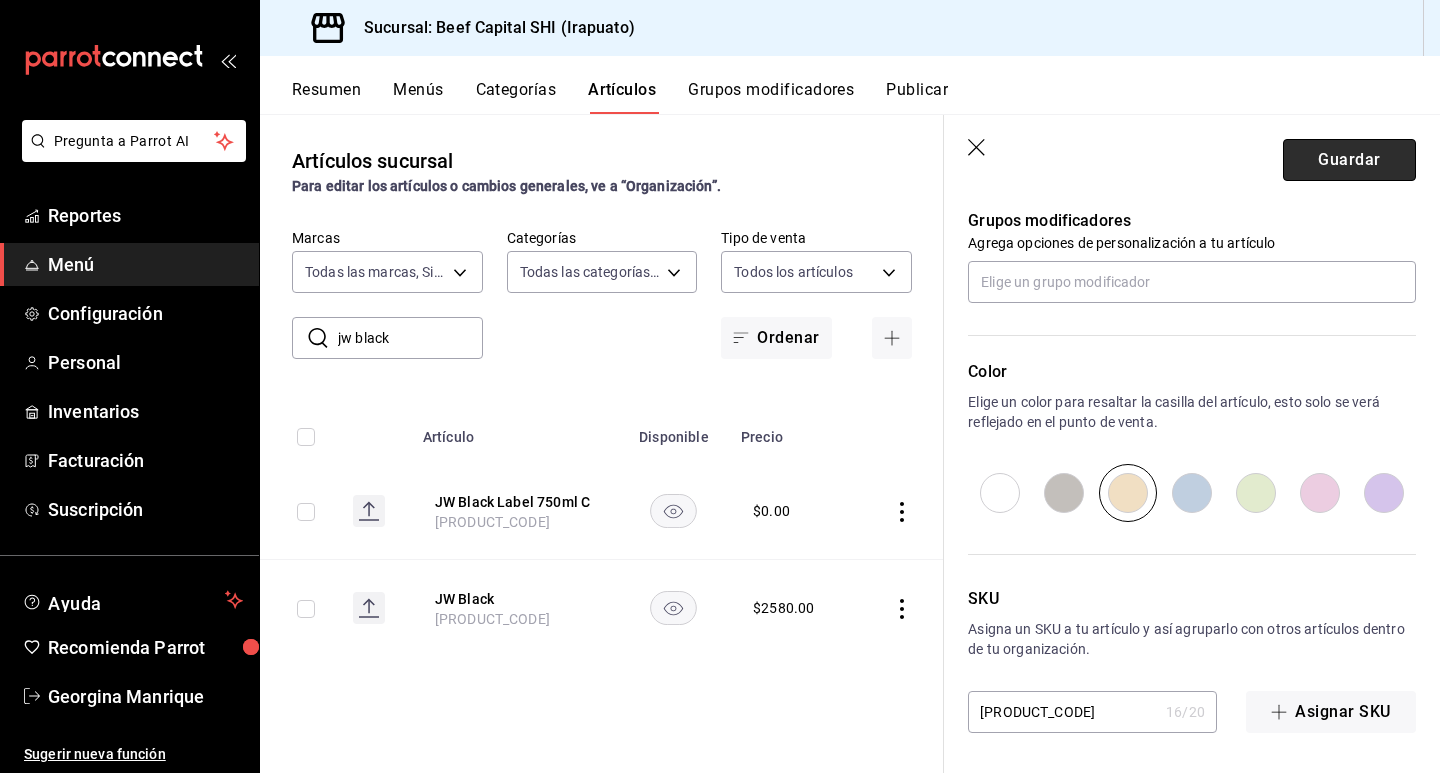 click on "Guardar" at bounding box center (1349, 160) 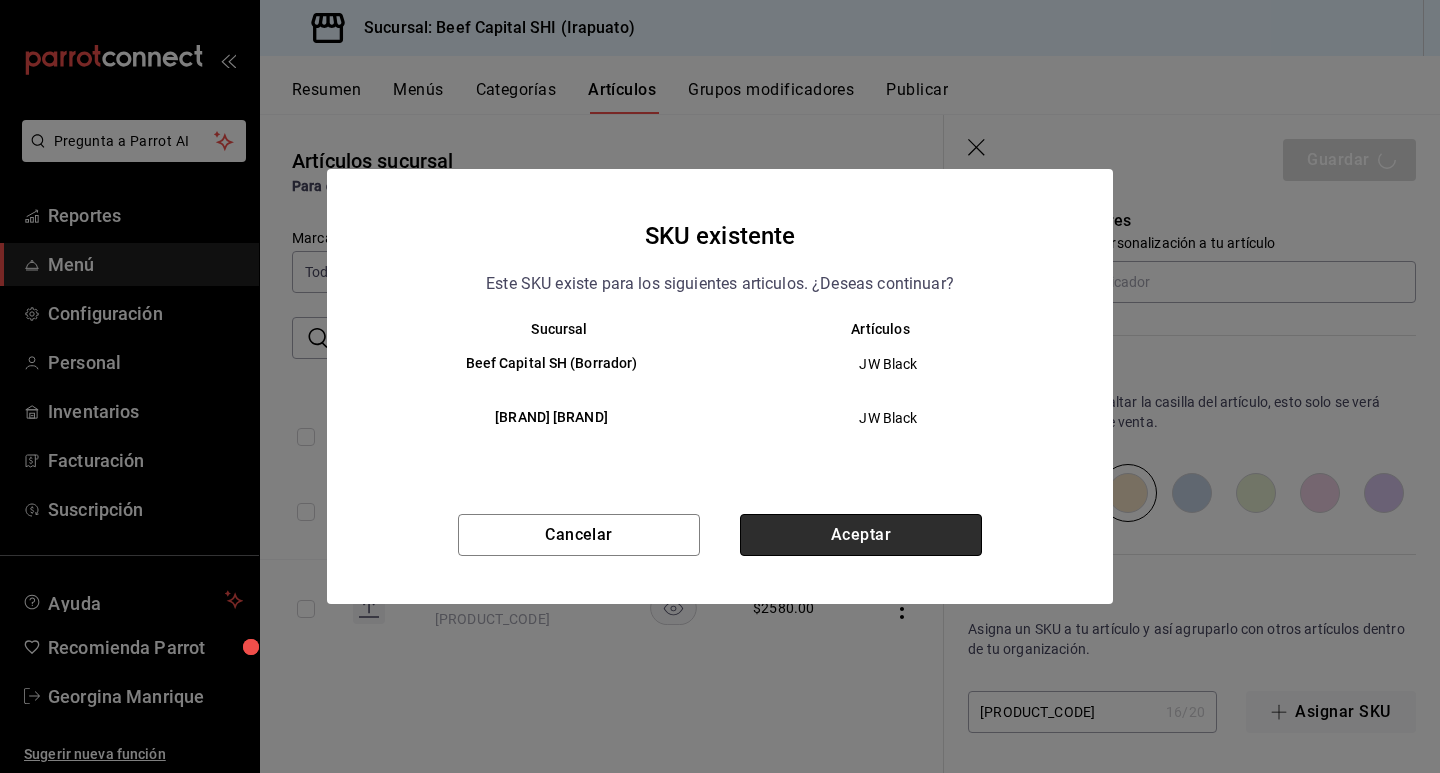 click on "Aceptar" at bounding box center (861, 535) 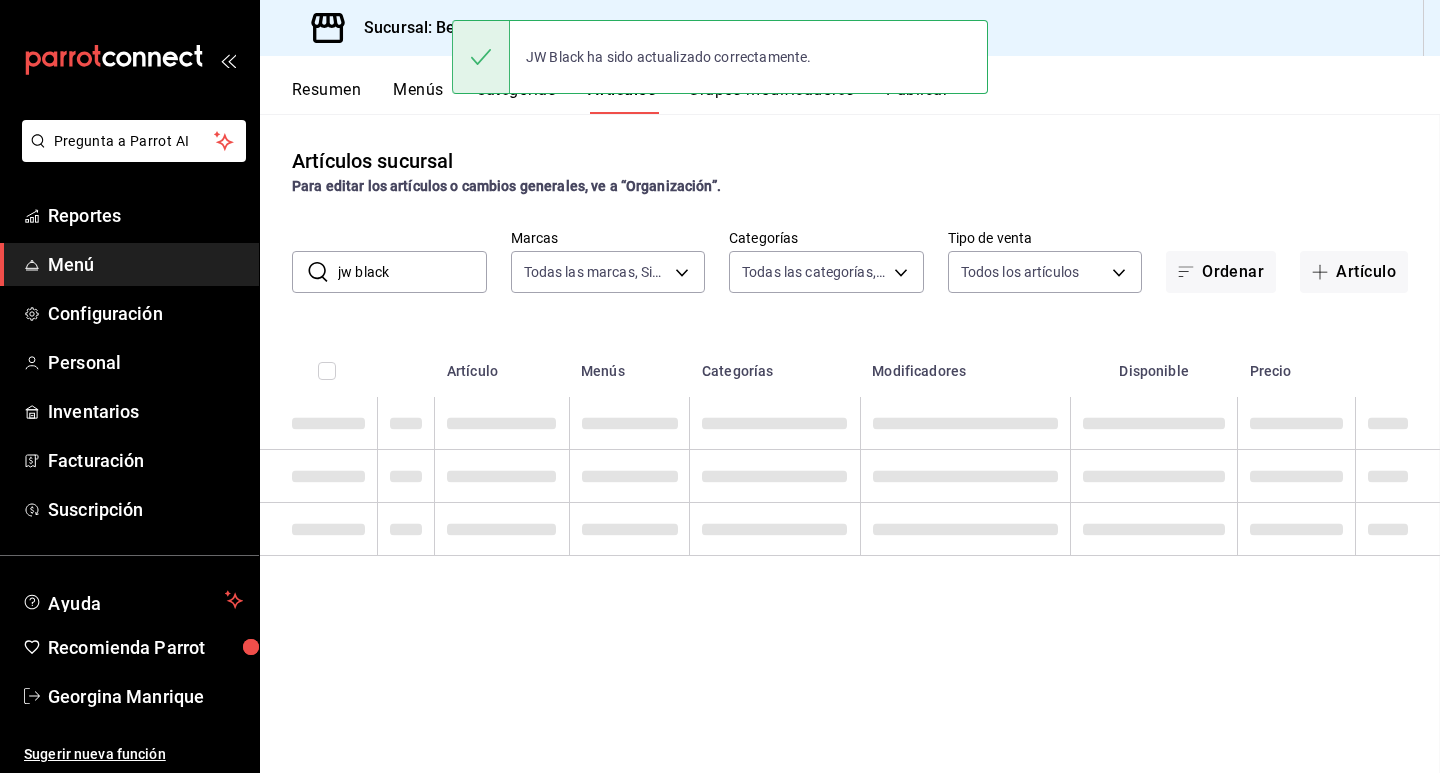 scroll, scrollTop: 0, scrollLeft: 0, axis: both 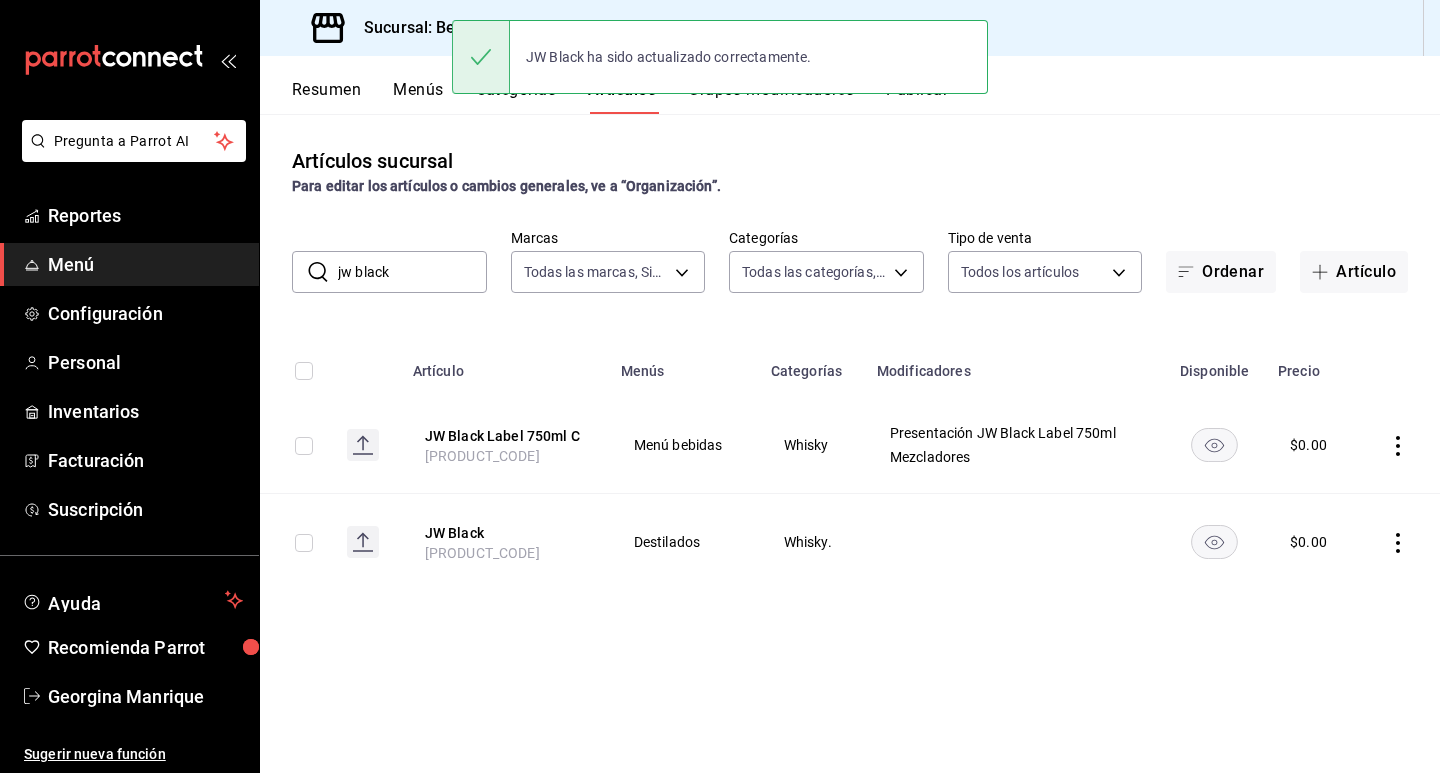 click on "Artículos sucursal Para editar los artículos o cambios generales, ve a “Organización”." at bounding box center (850, 171) 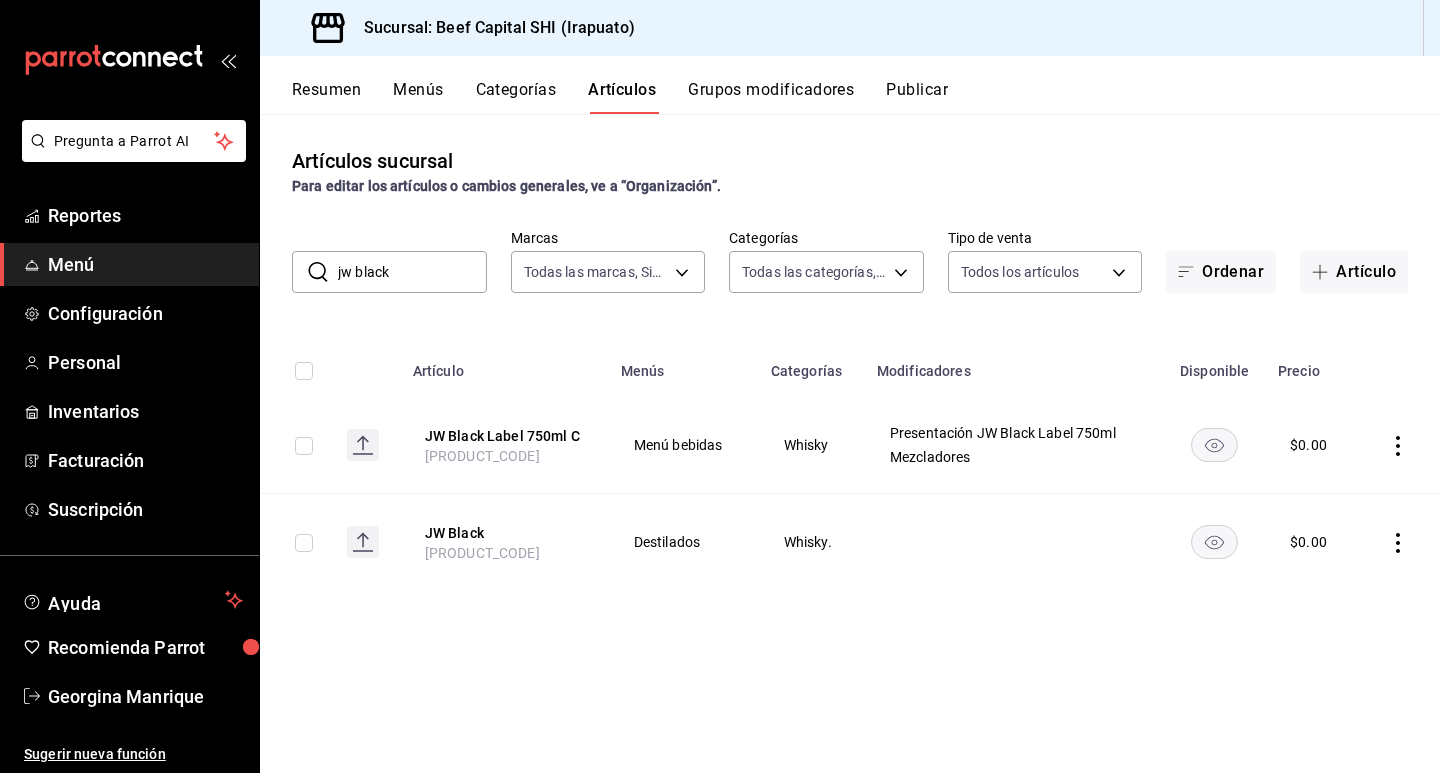 click on "Grupos modificadores" at bounding box center [771, 97] 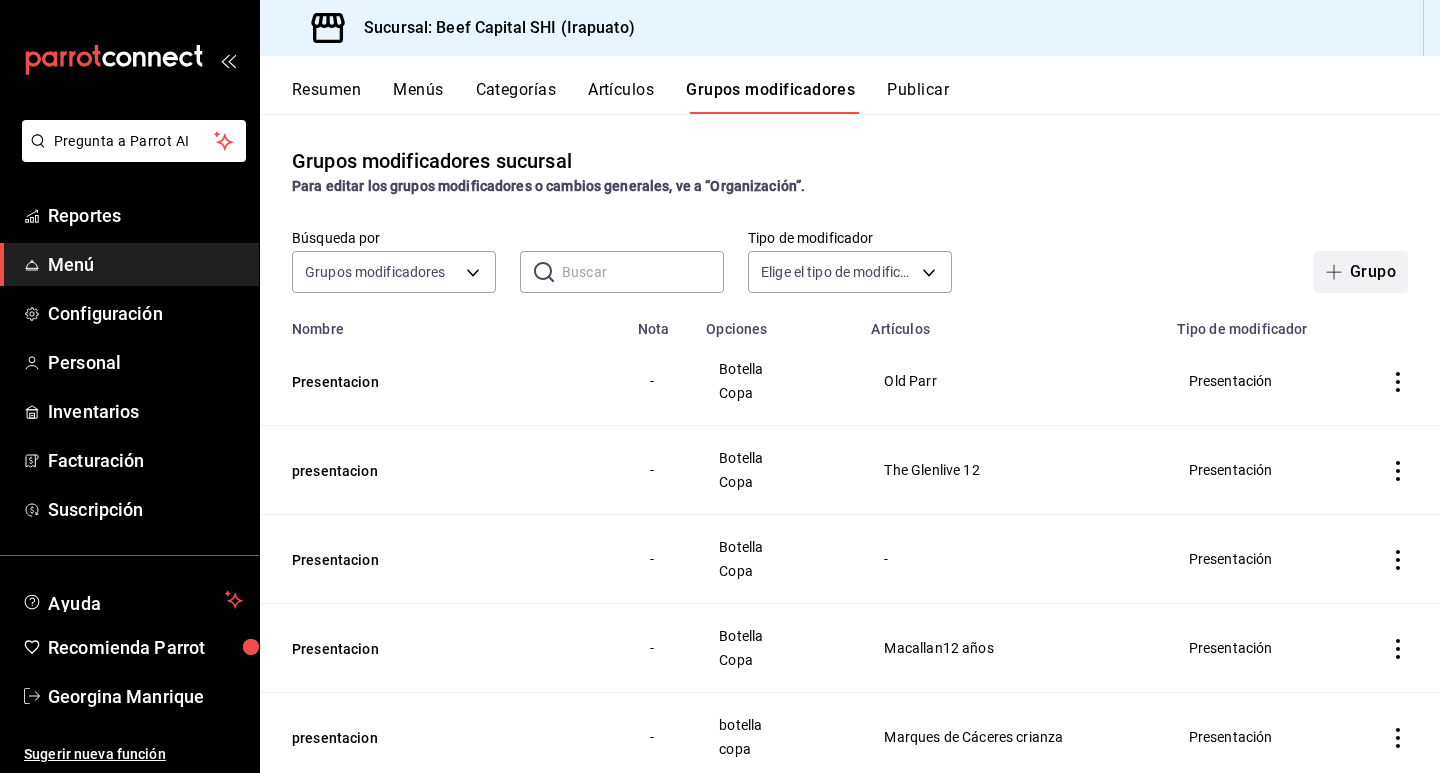 click 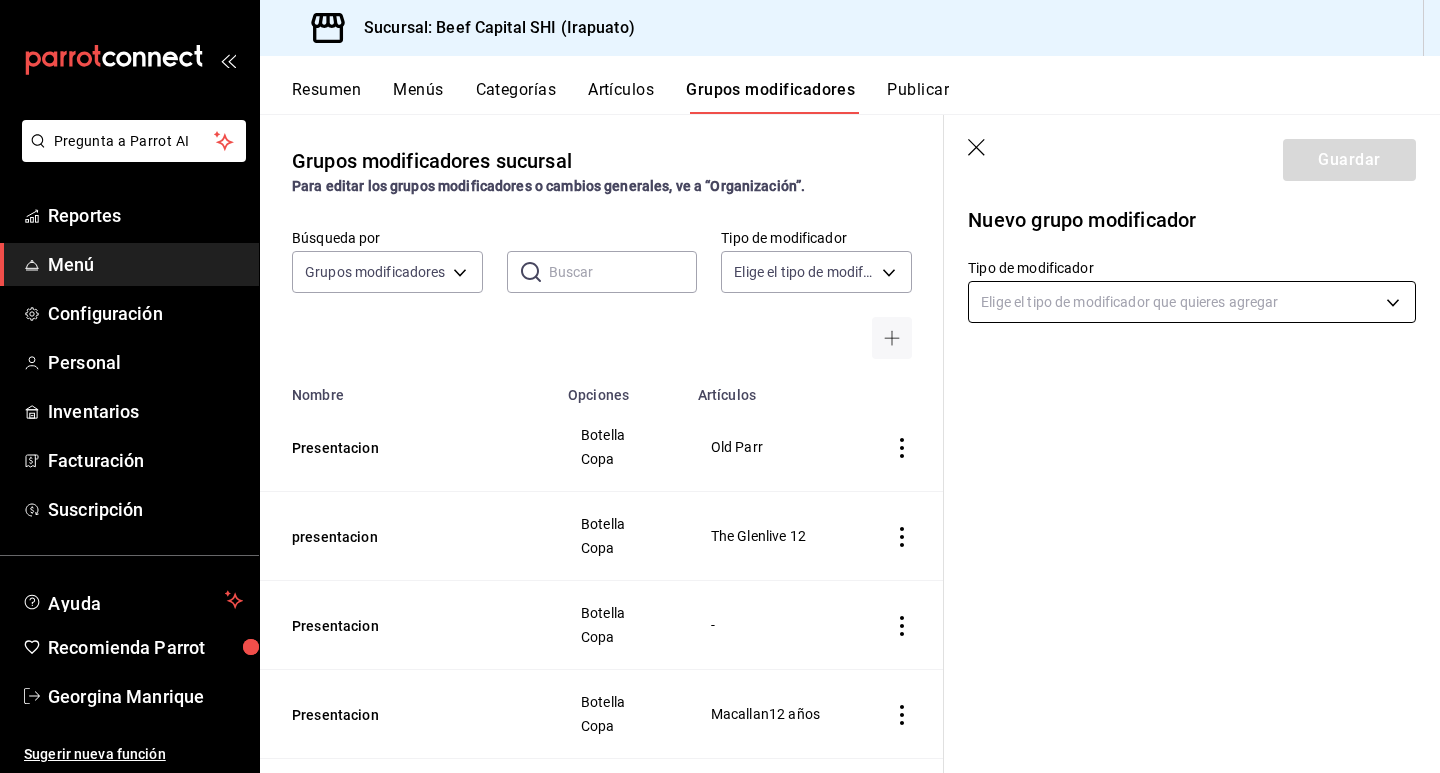 click on "Pregunta a Parrot AI Reportes   Menú   Configuración   Personal   Inventarios   Facturación   Suscripción   Ayuda Recomienda Parrot   [FIRST] [LAST]   Sugerir nueva función   Sucursal: [BRAND] [BRAND] Resumen Menús Categorías Artículos Grupos modificadores Publicar Grupos modificadores sucursal Para editar los grupos modificadores o cambios generales, ve a “Organización”. Búsqueda por Grupos modificadores GROUP ​ ​ Tipo de modificador Elige el tipo de modificador Nombre Opciones Artículos Presentacion Botella Copa Old Parr presentacion Botella Copa The Glenlive 12 Presentacion Botella Copa - Presentacion Botella Copa Macallan12 años presentacion botella copa Marques de Cáceres crianza Presentacion botella copa Marques de caceres verdejo Presentación Muriel Crianza Botella Copa Muriel Crianza Herradura reposado 0.5 copa botella Herradura Reposado 700ml C Presentación 7 Leguas .5 Copa Botella 7 Leguas Blanco 750ml C Botella Copeo - Presentacion raices copa botella Brasas" at bounding box center (720, 386) 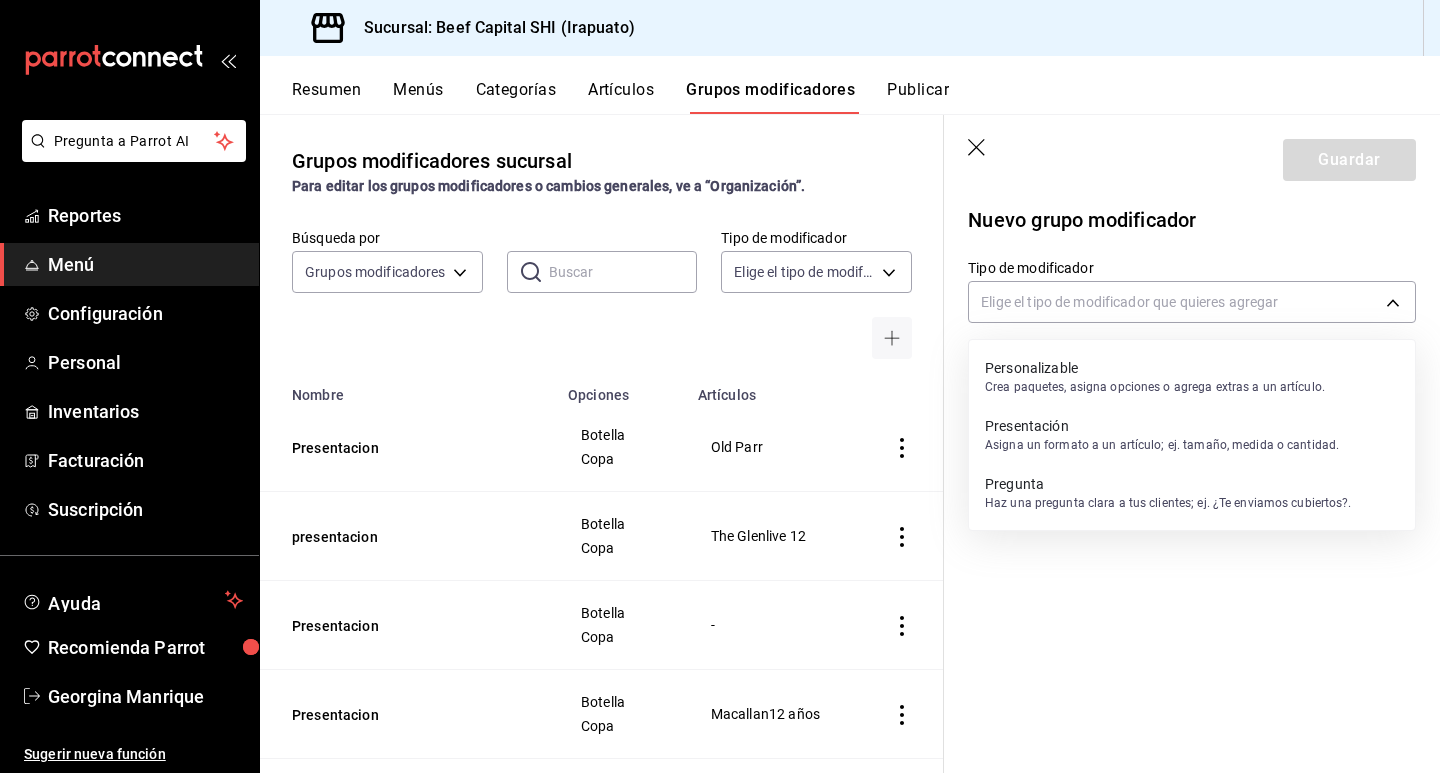 click on "Asigna un formato a un artículo; ej. tamaño, medida o cantidad." at bounding box center [1162, 445] 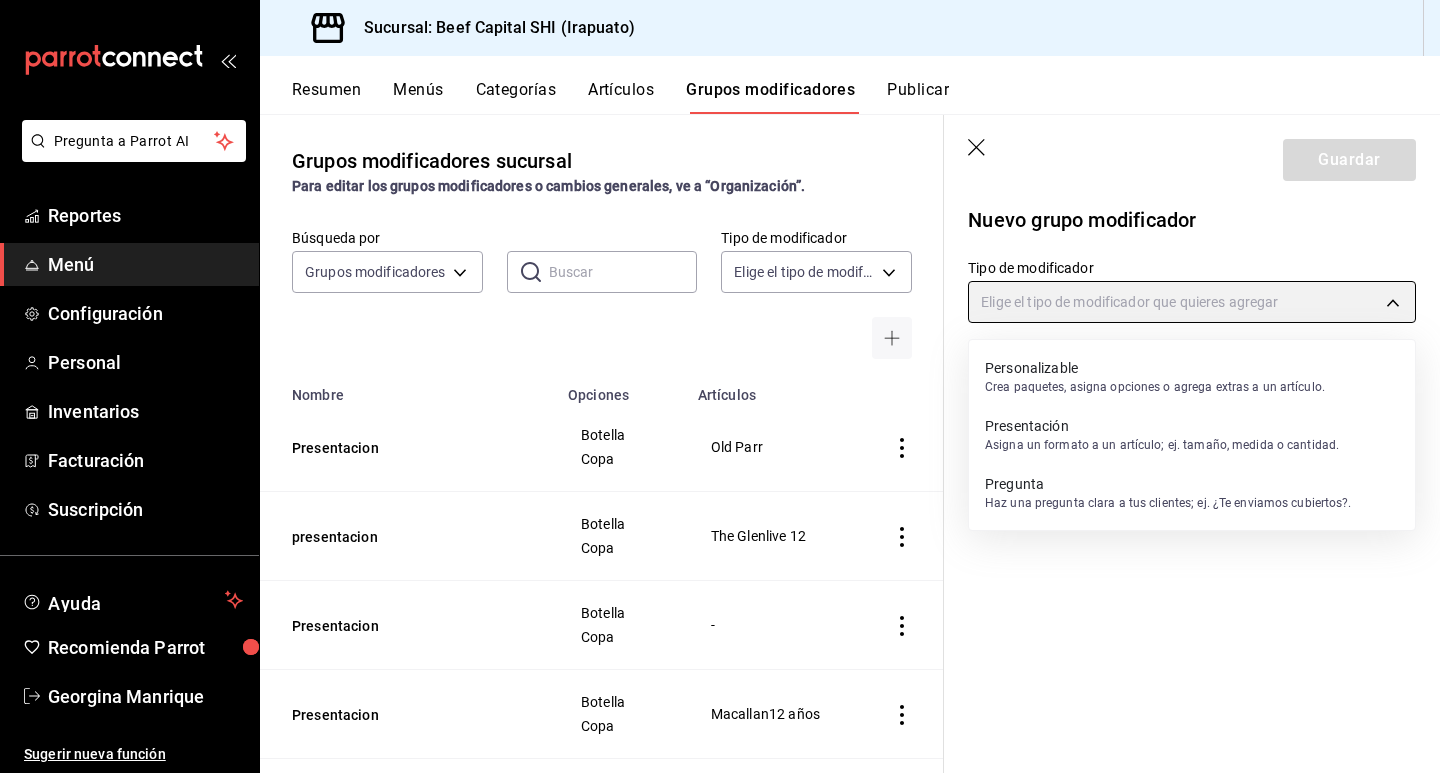 type on "PRESENTATION" 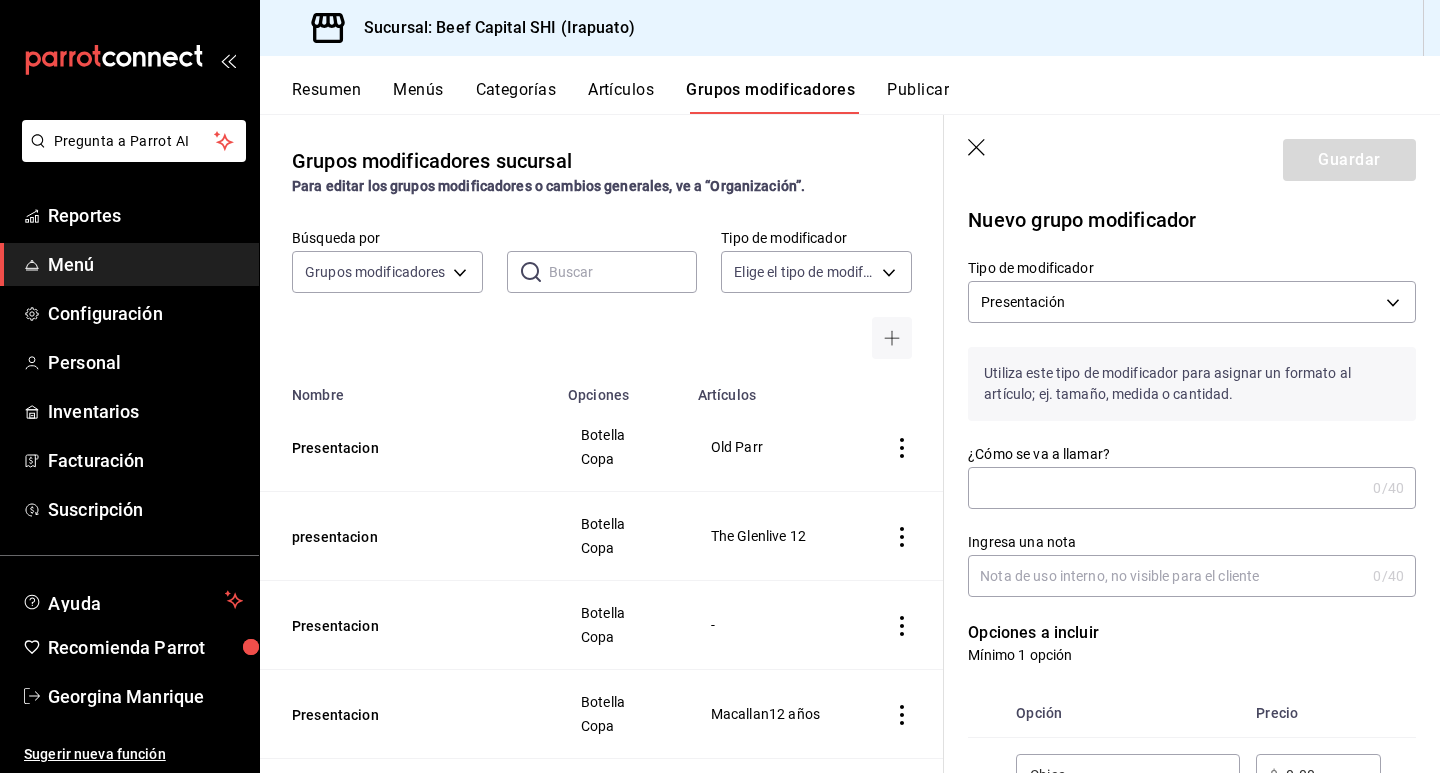 click on "¿Cómo se va a llamar?" at bounding box center [1166, 488] 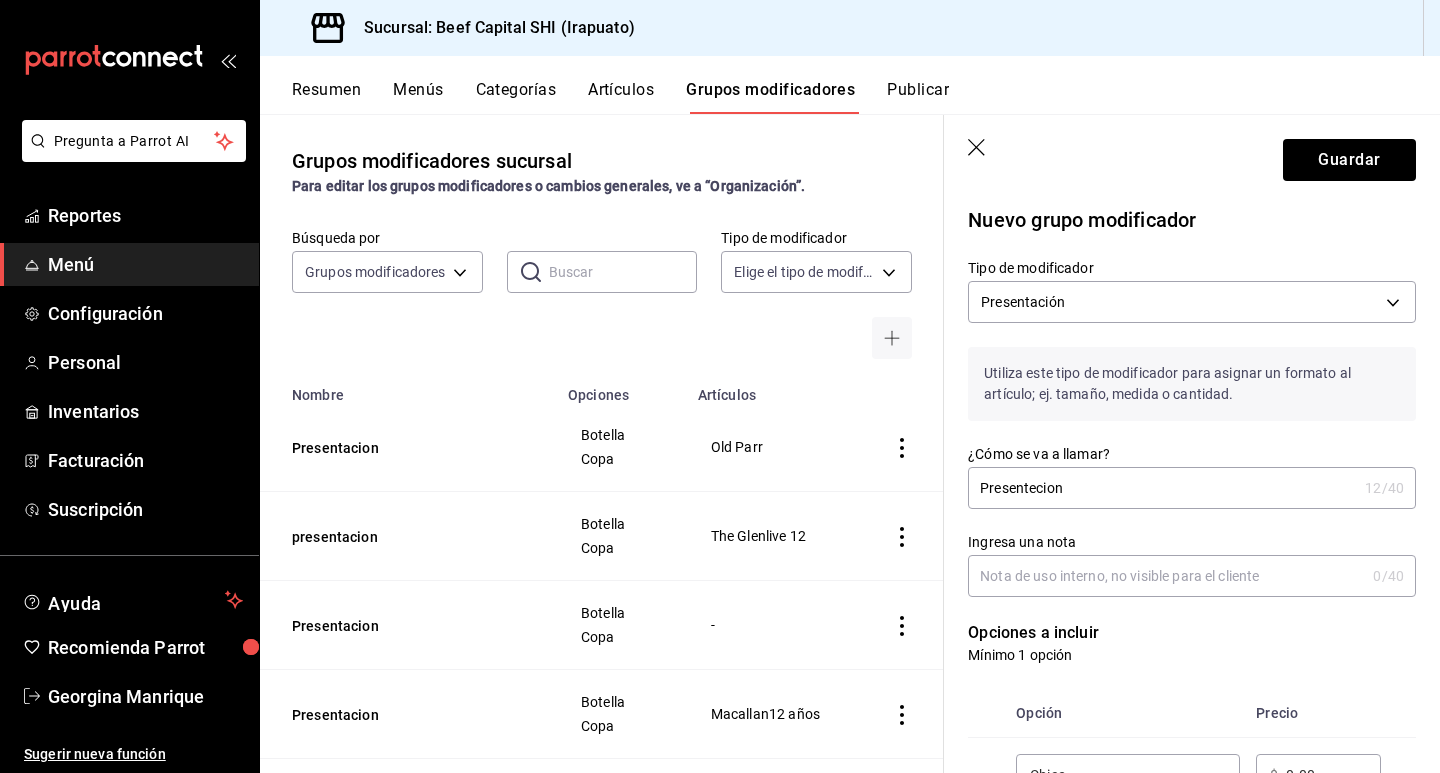 click on "Ingresa una nota" at bounding box center [1166, 576] 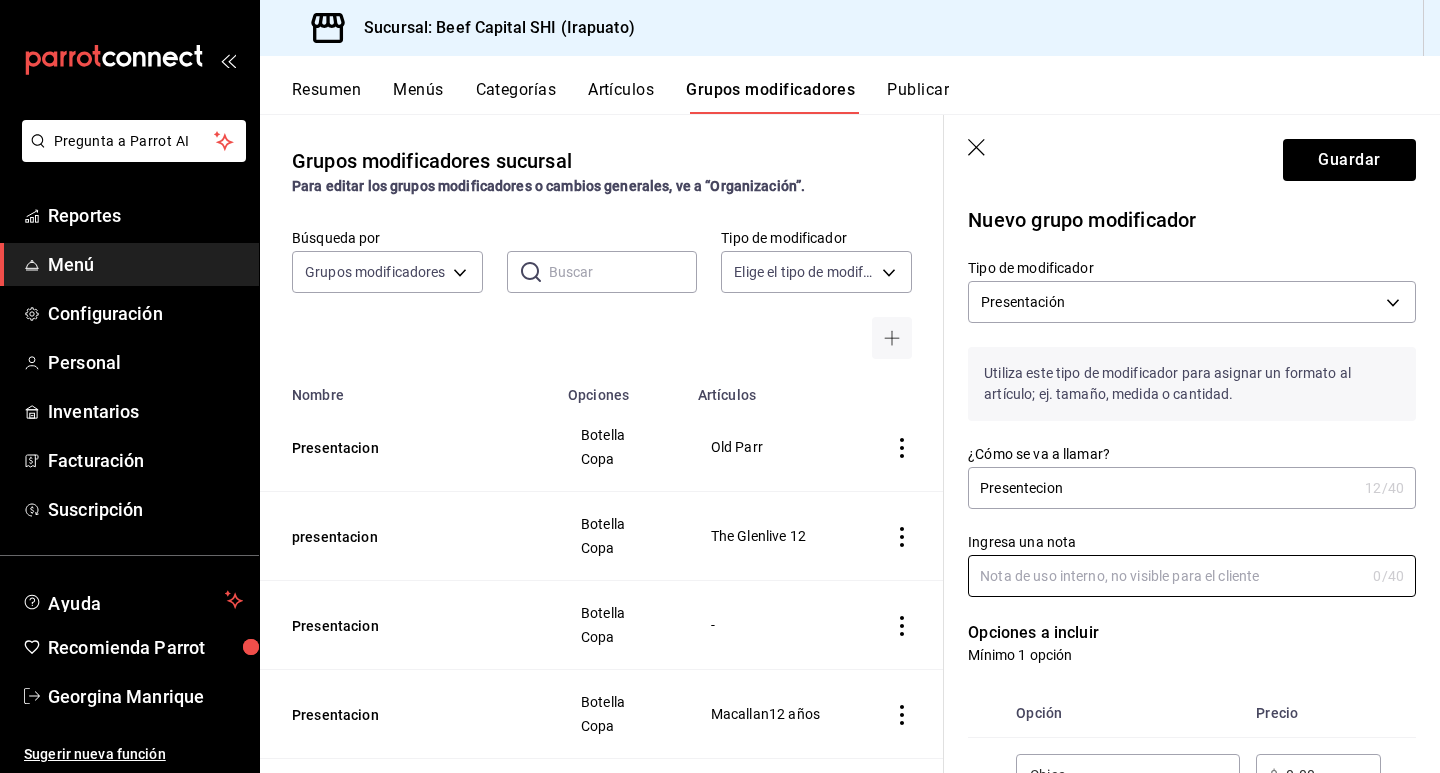 click on "Presentecion" at bounding box center (1162, 488) 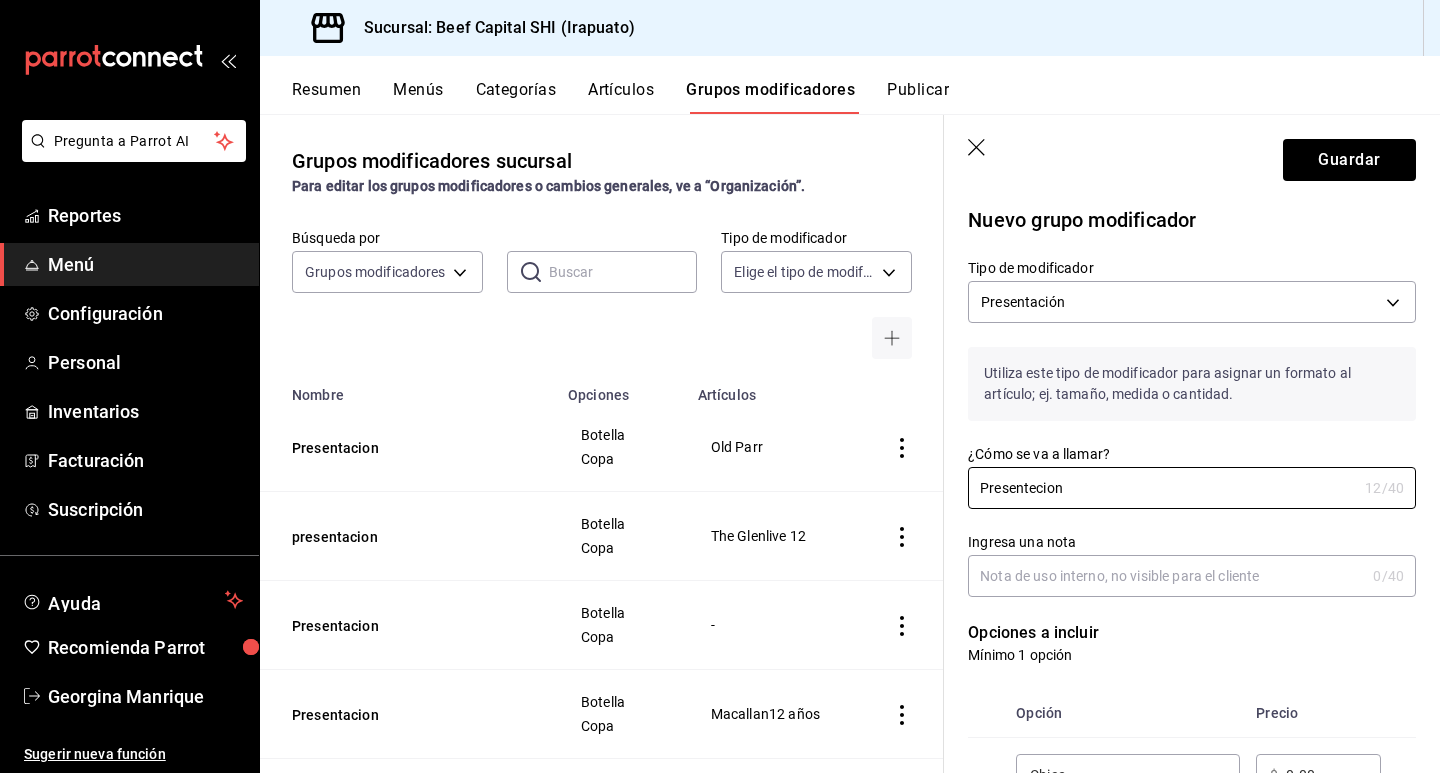 drag, startPoint x: 1077, startPoint y: 490, endPoint x: 939, endPoint y: 477, distance: 138.61096 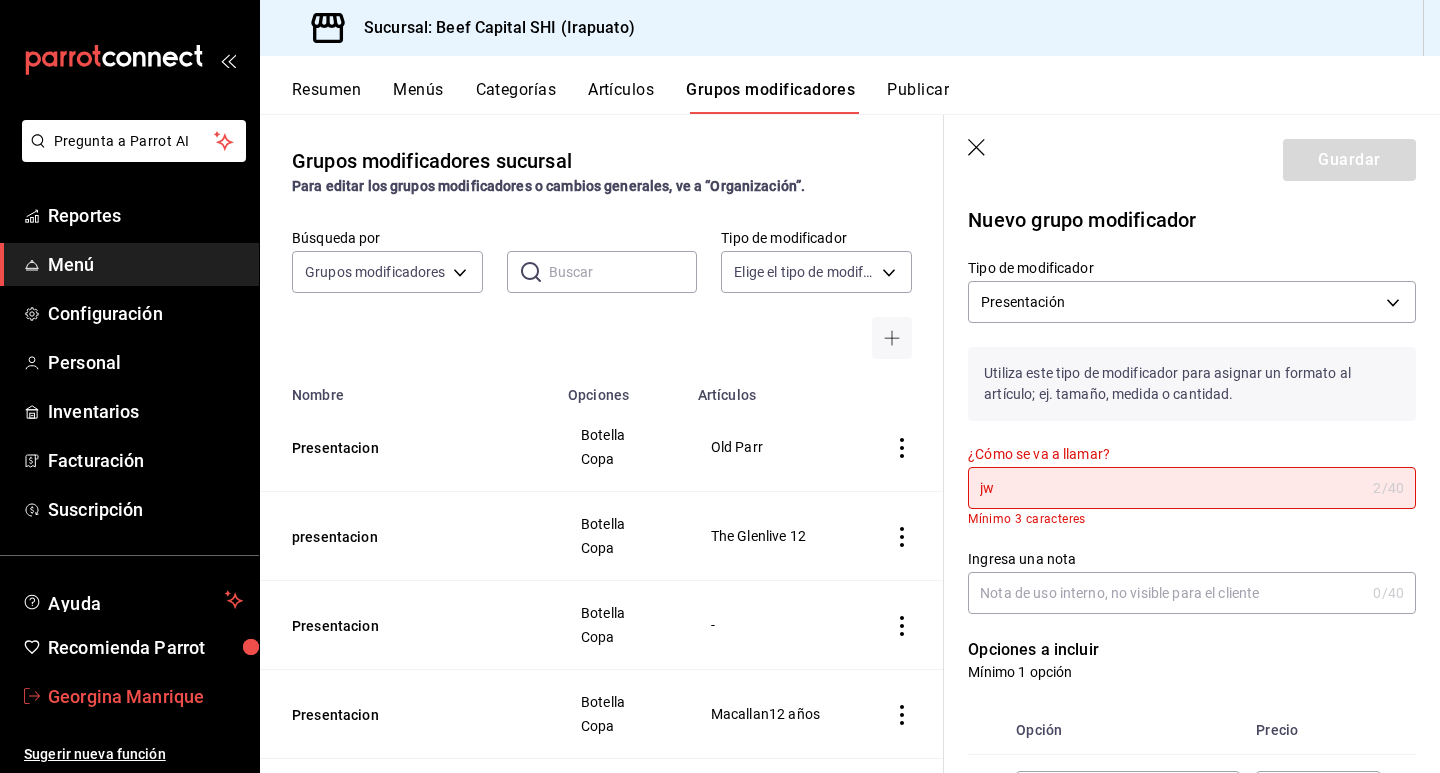 type on "j" 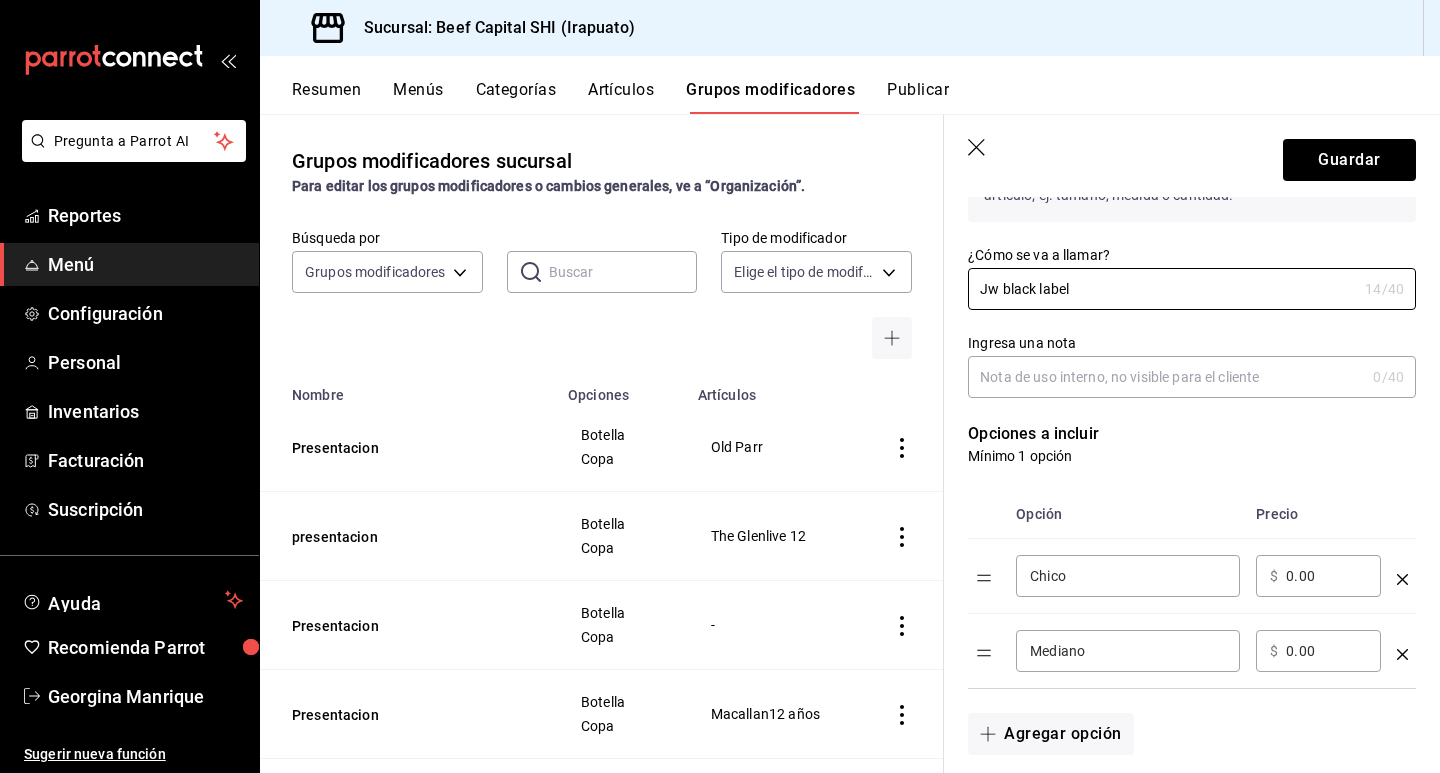 scroll, scrollTop: 200, scrollLeft: 0, axis: vertical 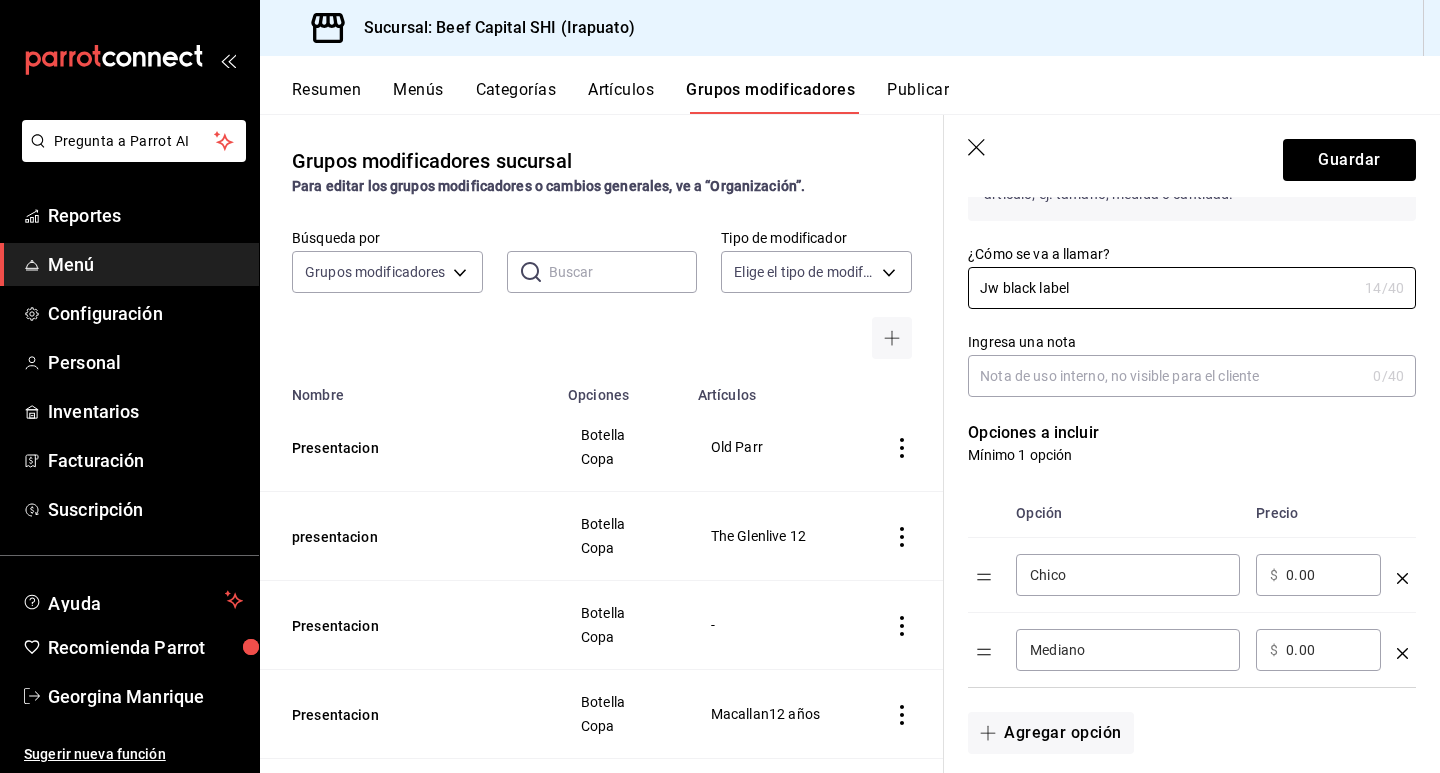 type on "Jw black label" 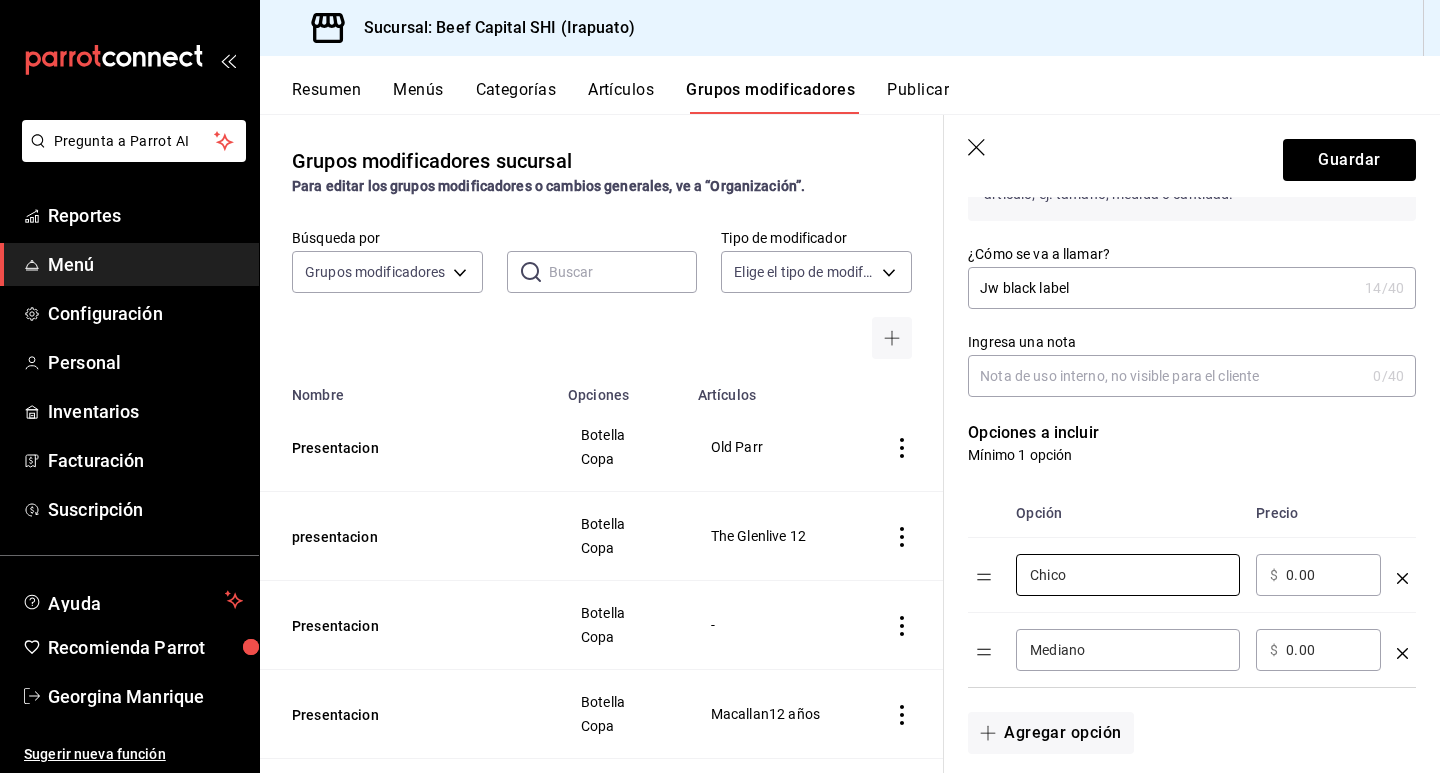 drag, startPoint x: 1145, startPoint y: 578, endPoint x: 575, endPoint y: 591, distance: 570.14825 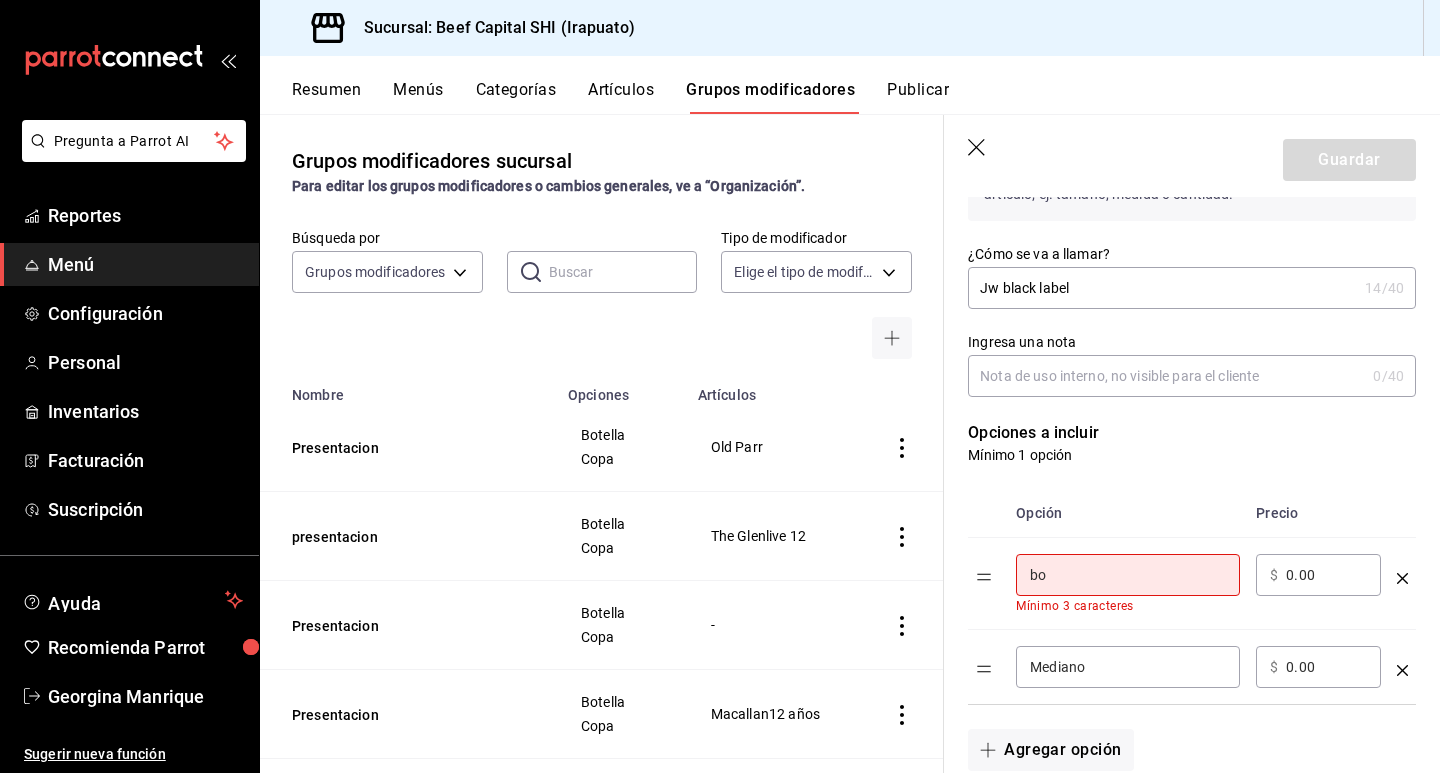 type on "Botella" 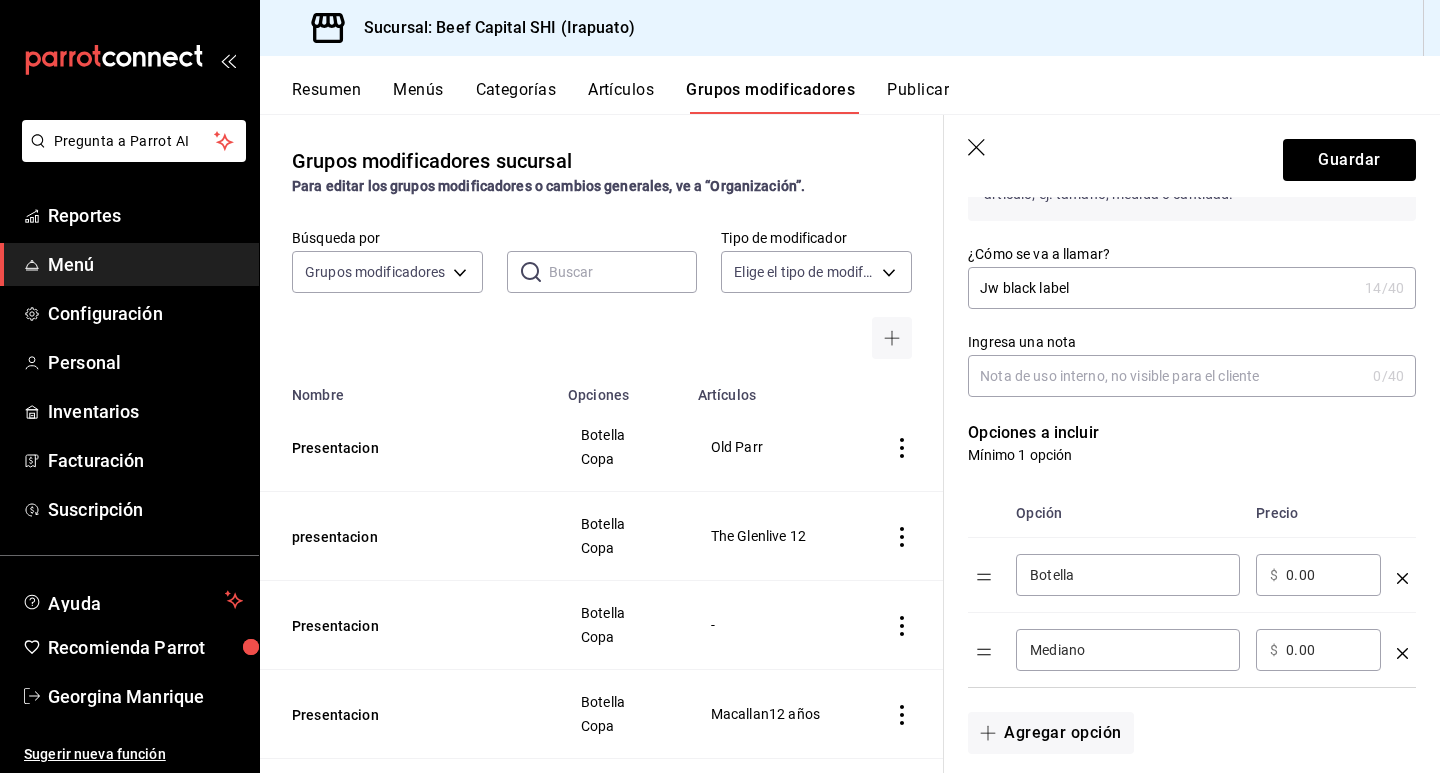 click on "Mediano" at bounding box center (1128, 650) 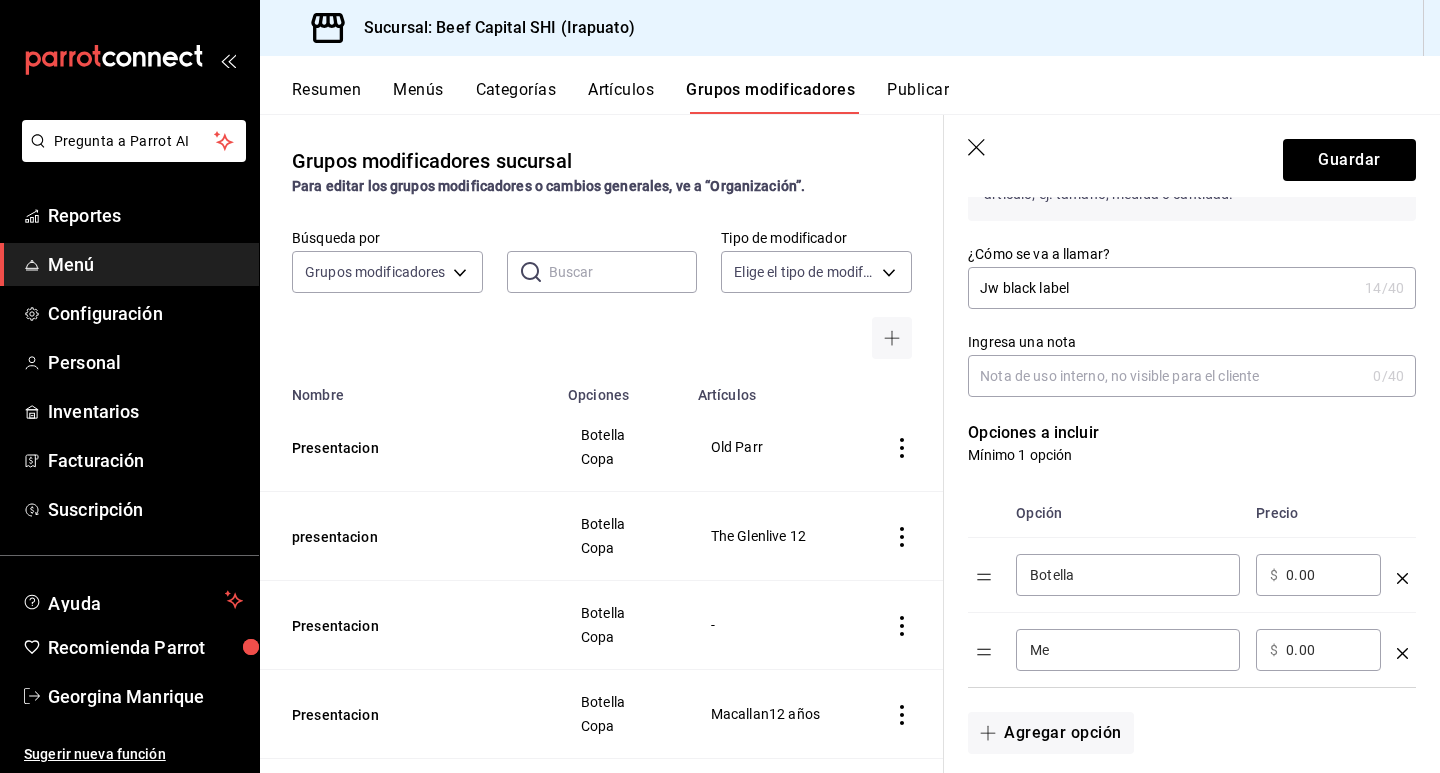 type on "M" 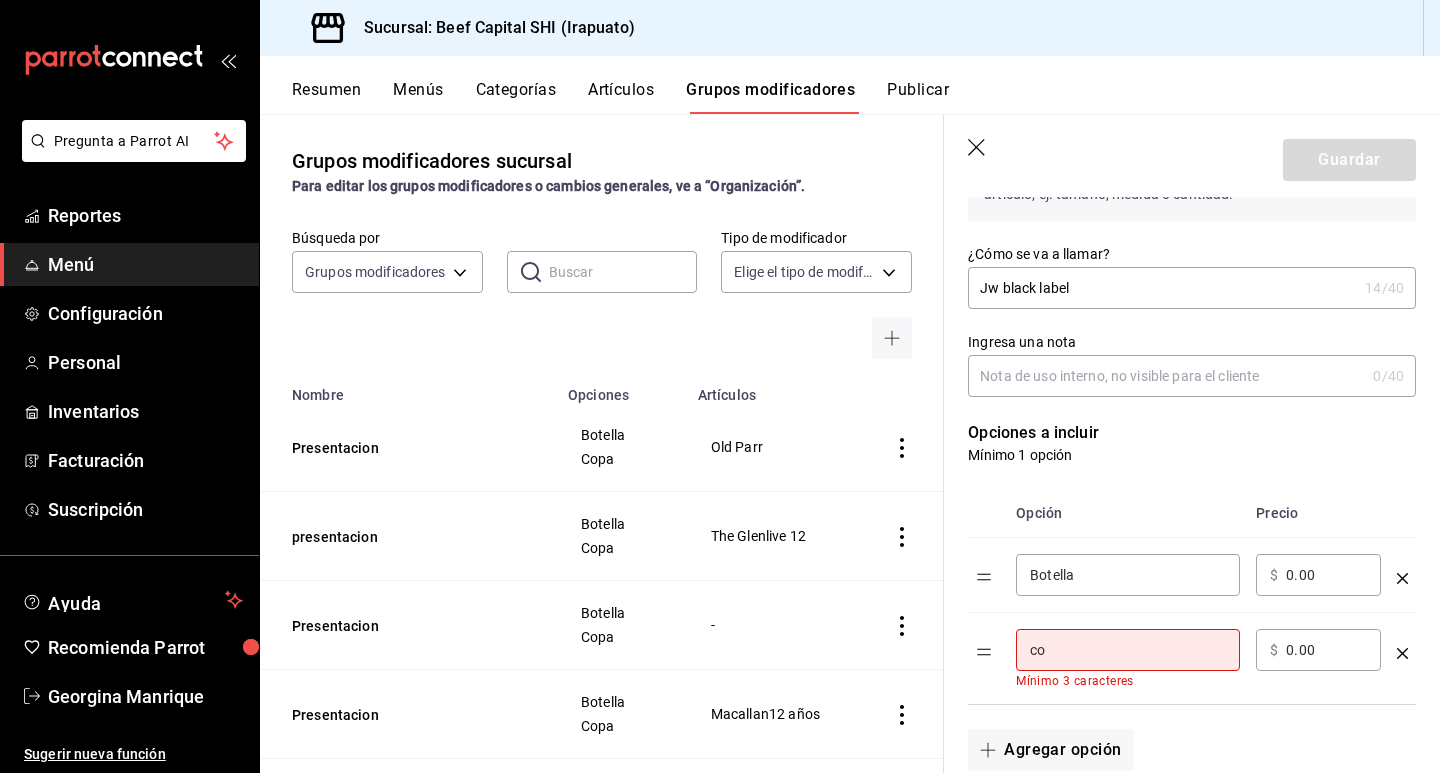 type on "Copa" 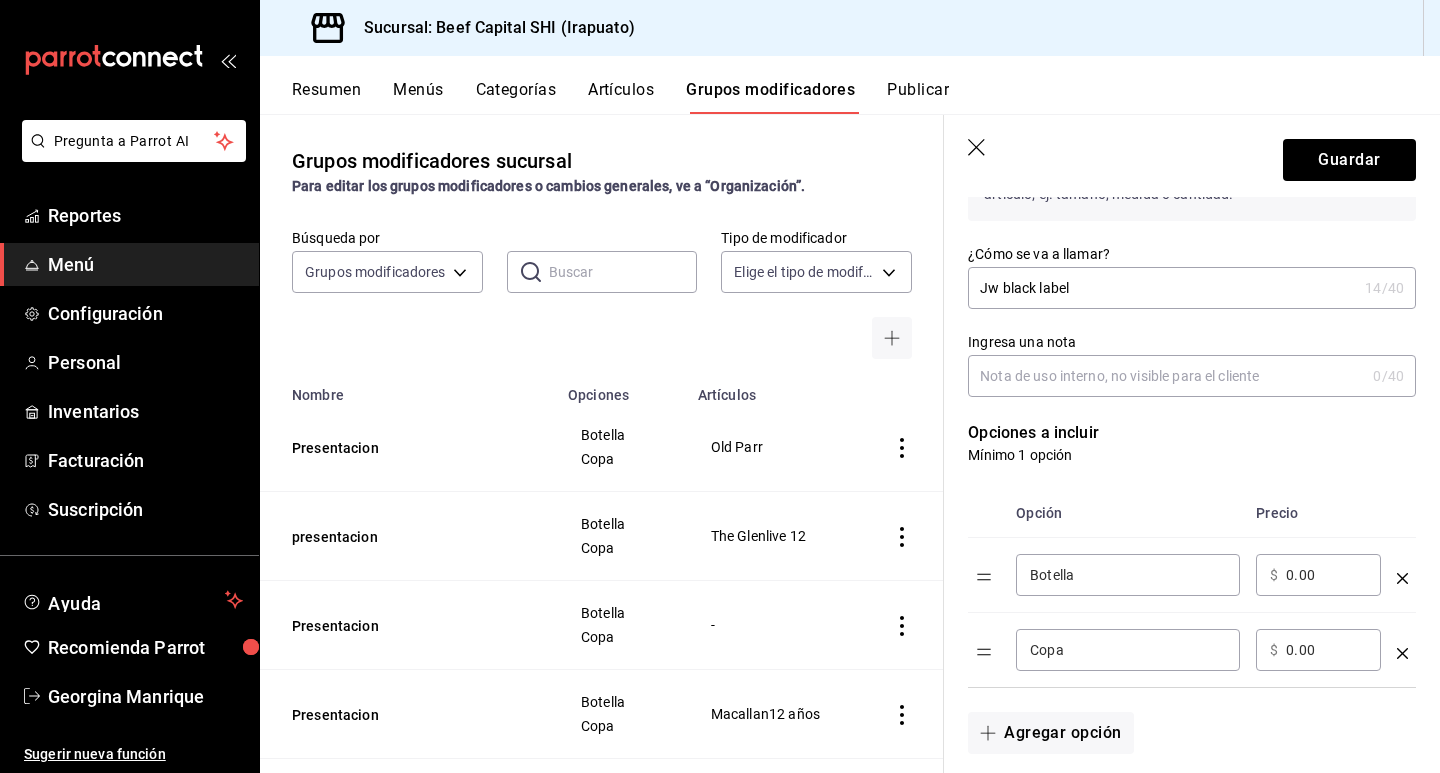 drag, startPoint x: 1324, startPoint y: 584, endPoint x: 1259, endPoint y: 584, distance: 65 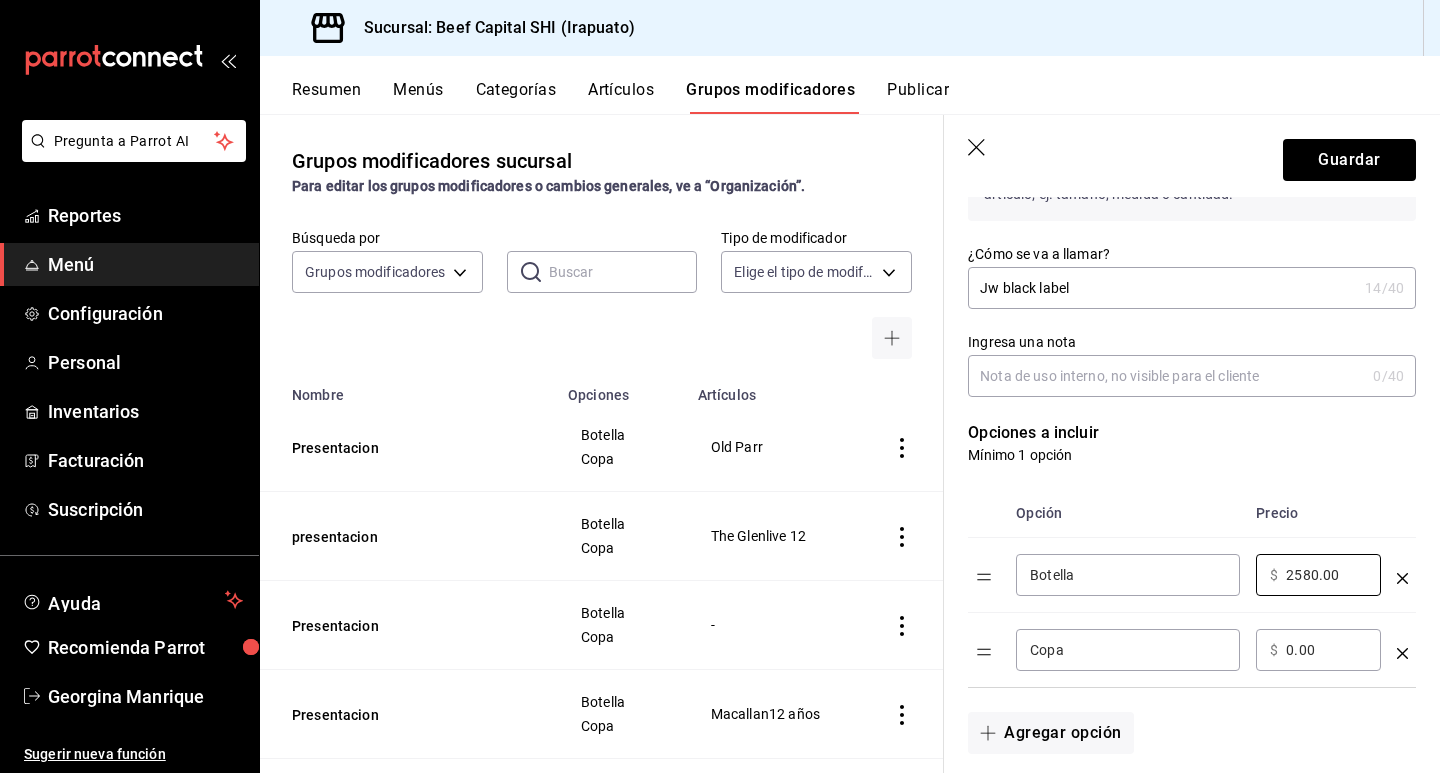 type on "2580.00" 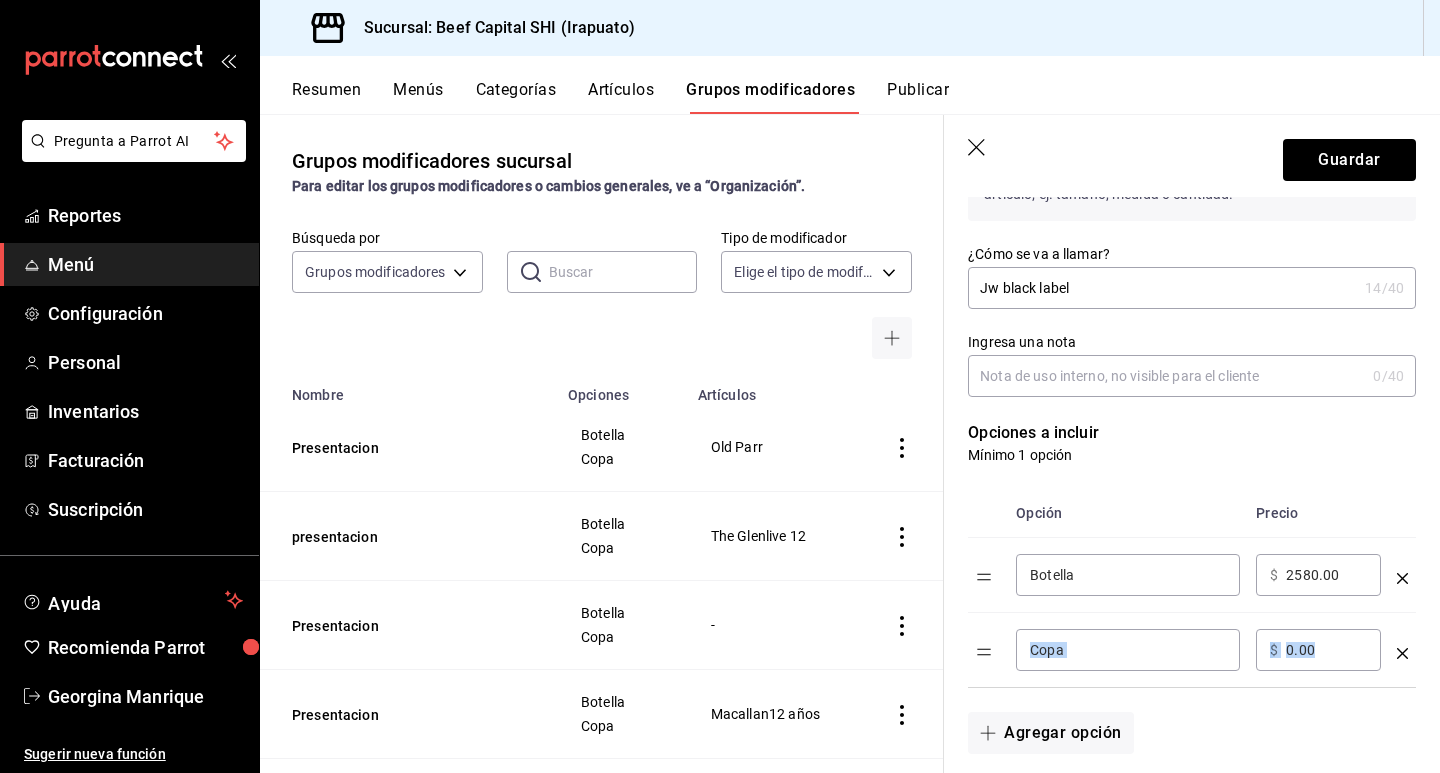 drag, startPoint x: 1333, startPoint y: 638, endPoint x: 1193, endPoint y: 648, distance: 140.35669 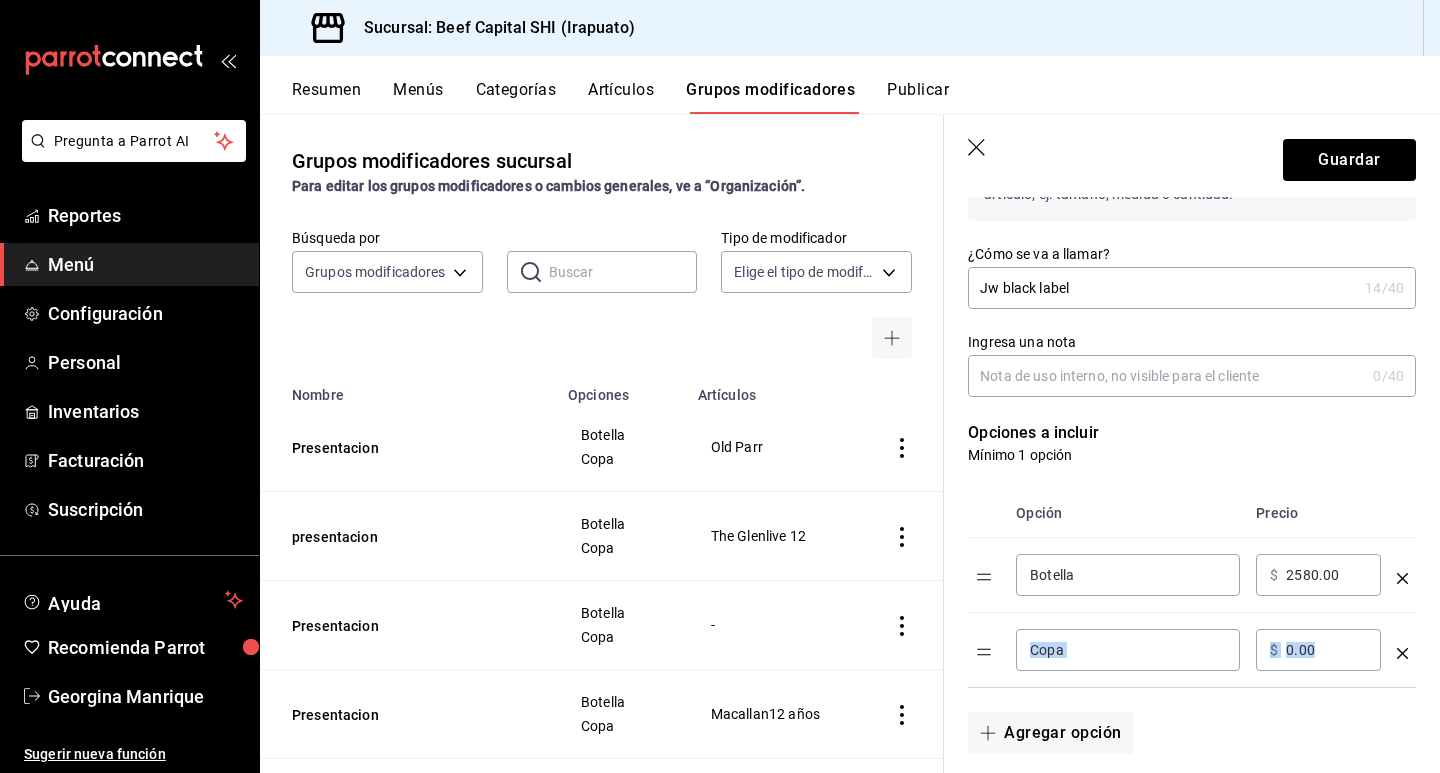 click on "0.00" at bounding box center [1326, 650] 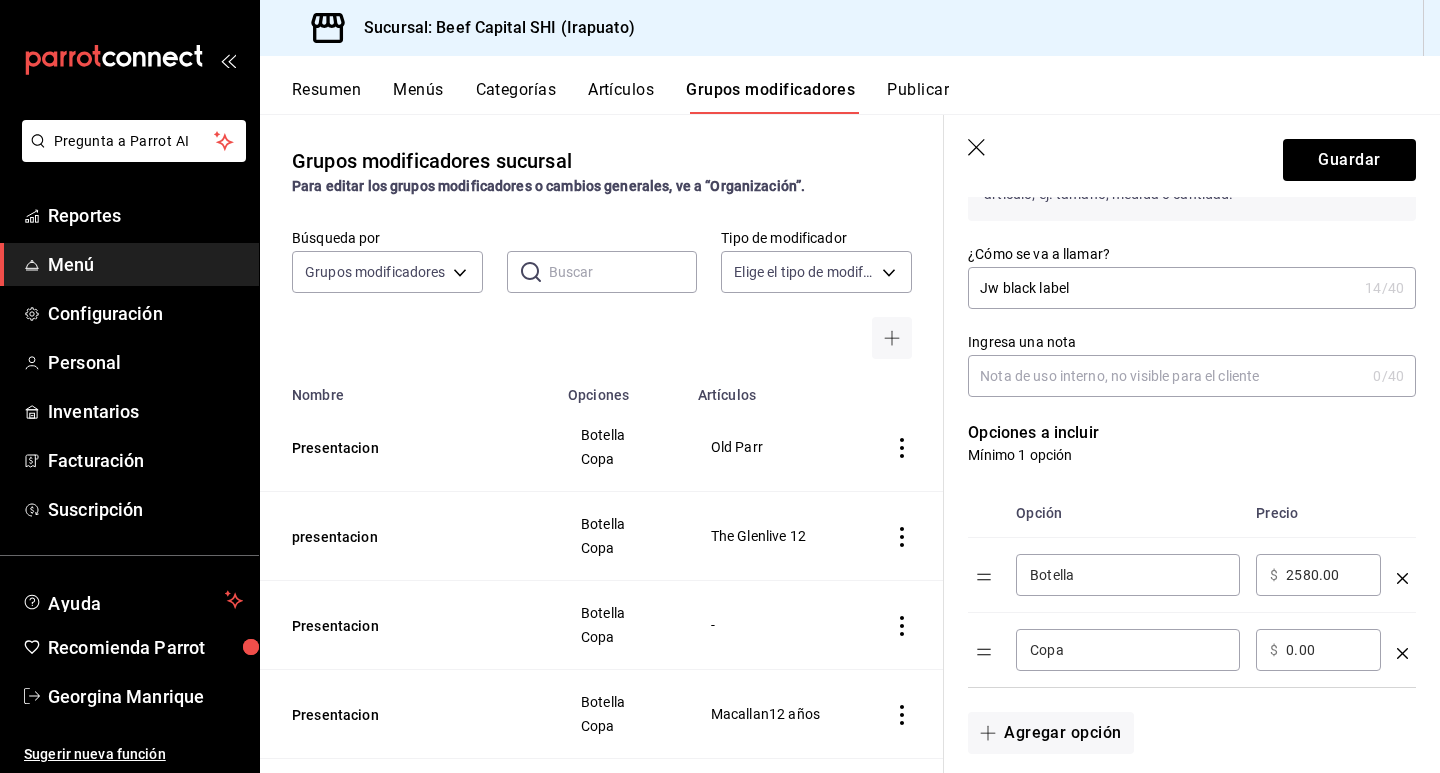 type on "0.00" 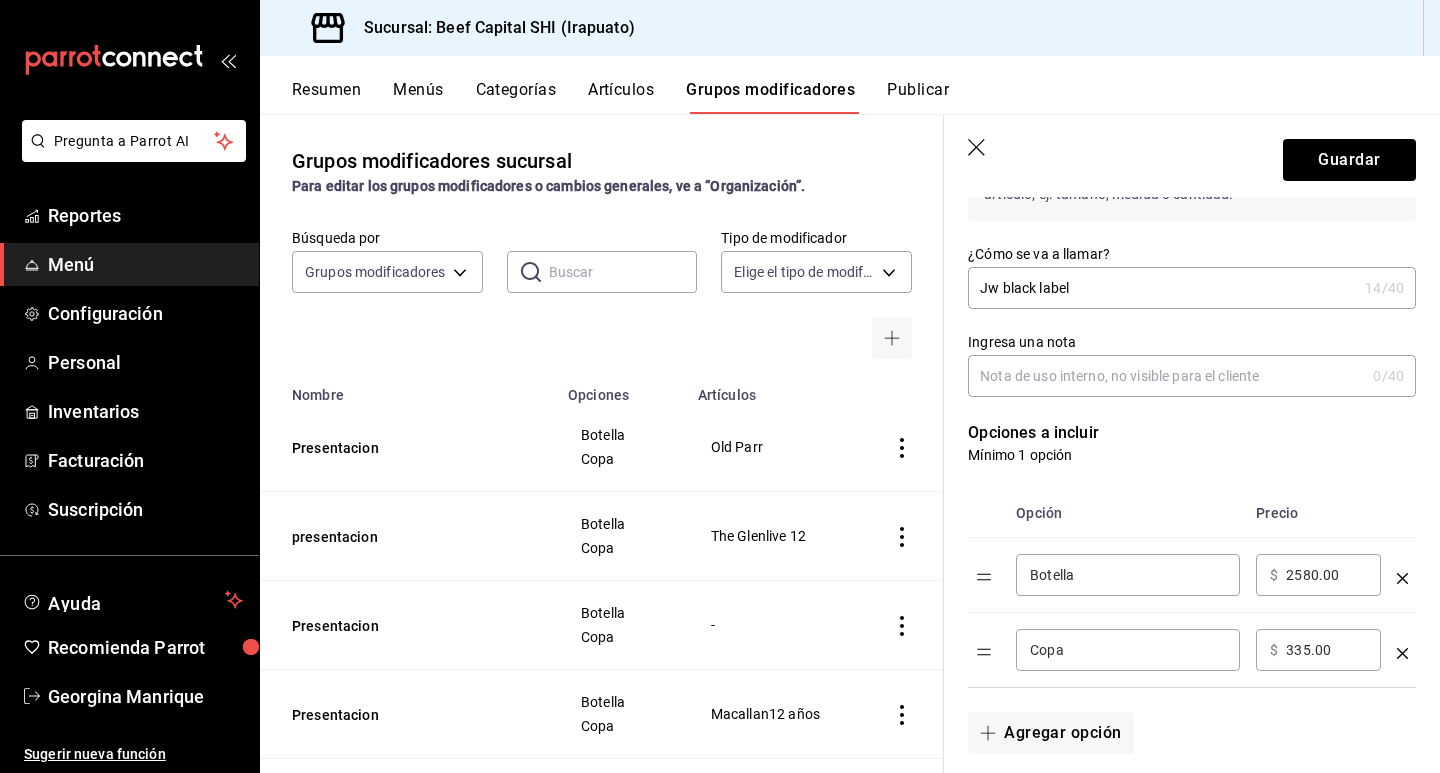 type on "335.00" 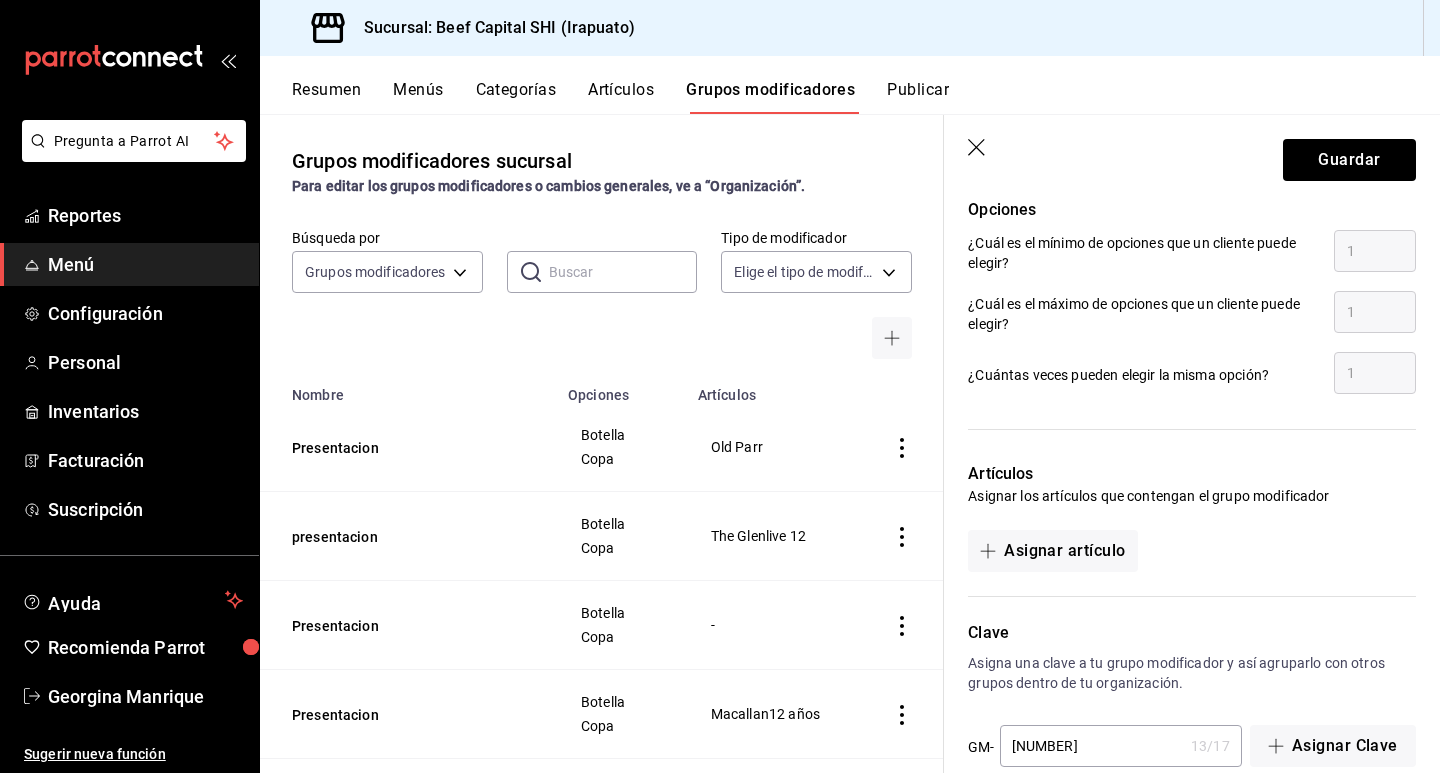 scroll, scrollTop: 950, scrollLeft: 0, axis: vertical 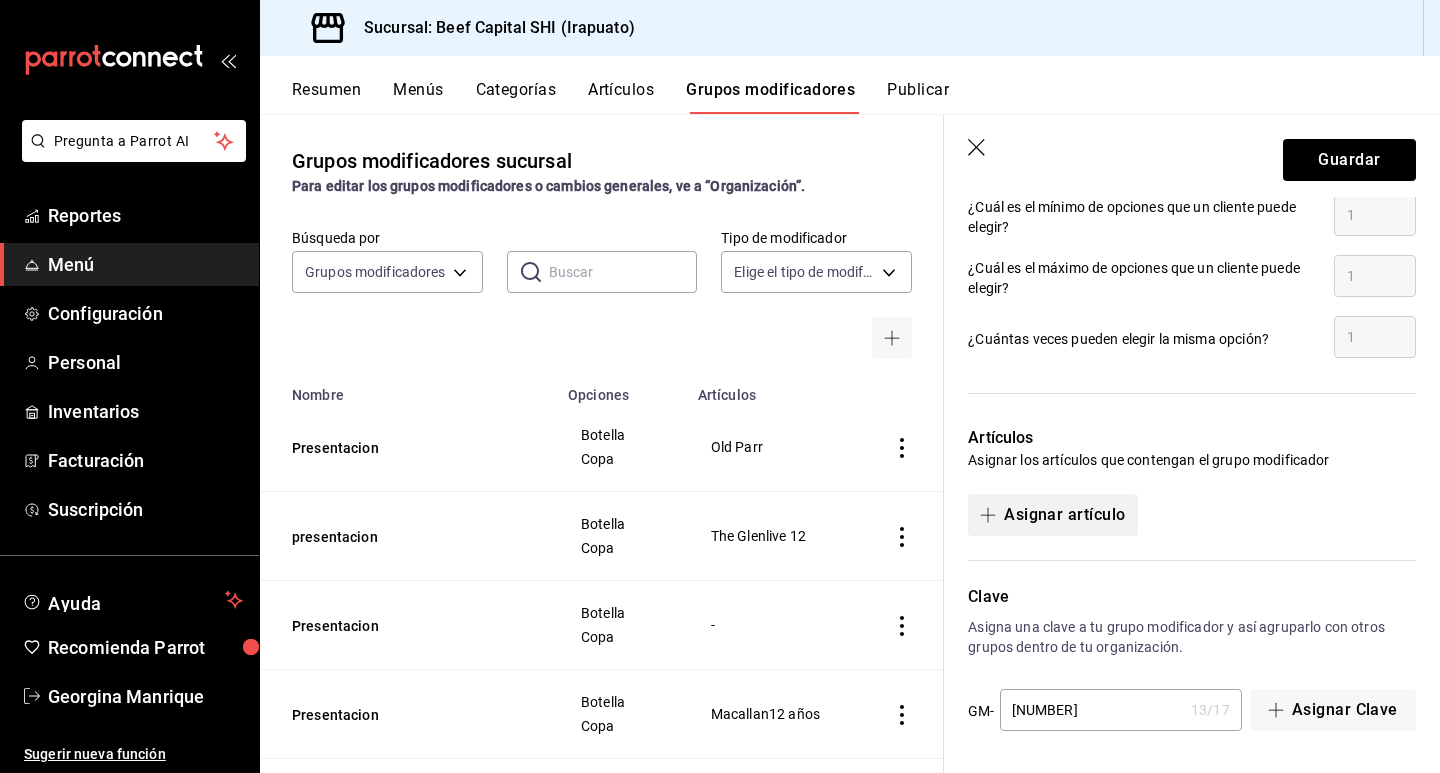 click on "Asignar artículo" at bounding box center [1052, 515] 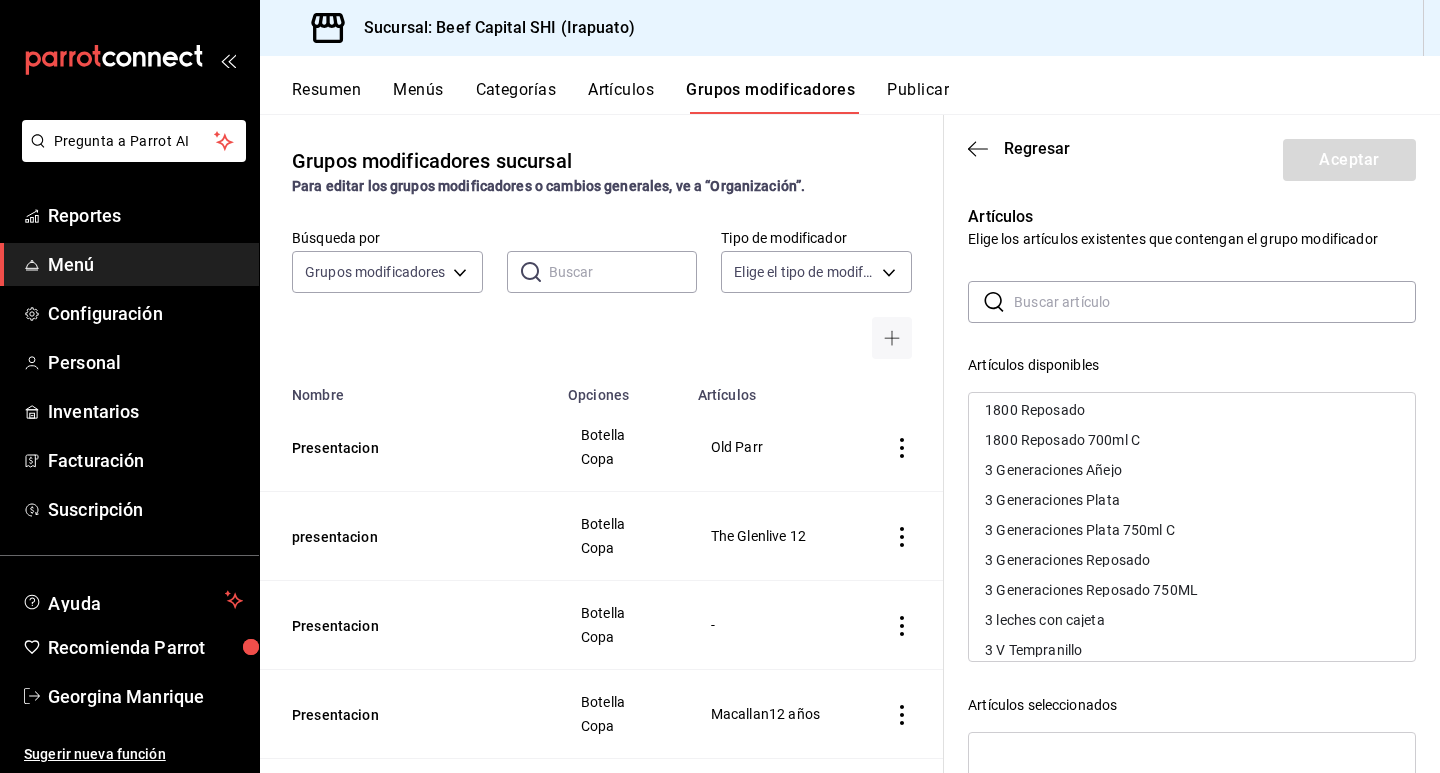 scroll, scrollTop: 300, scrollLeft: 0, axis: vertical 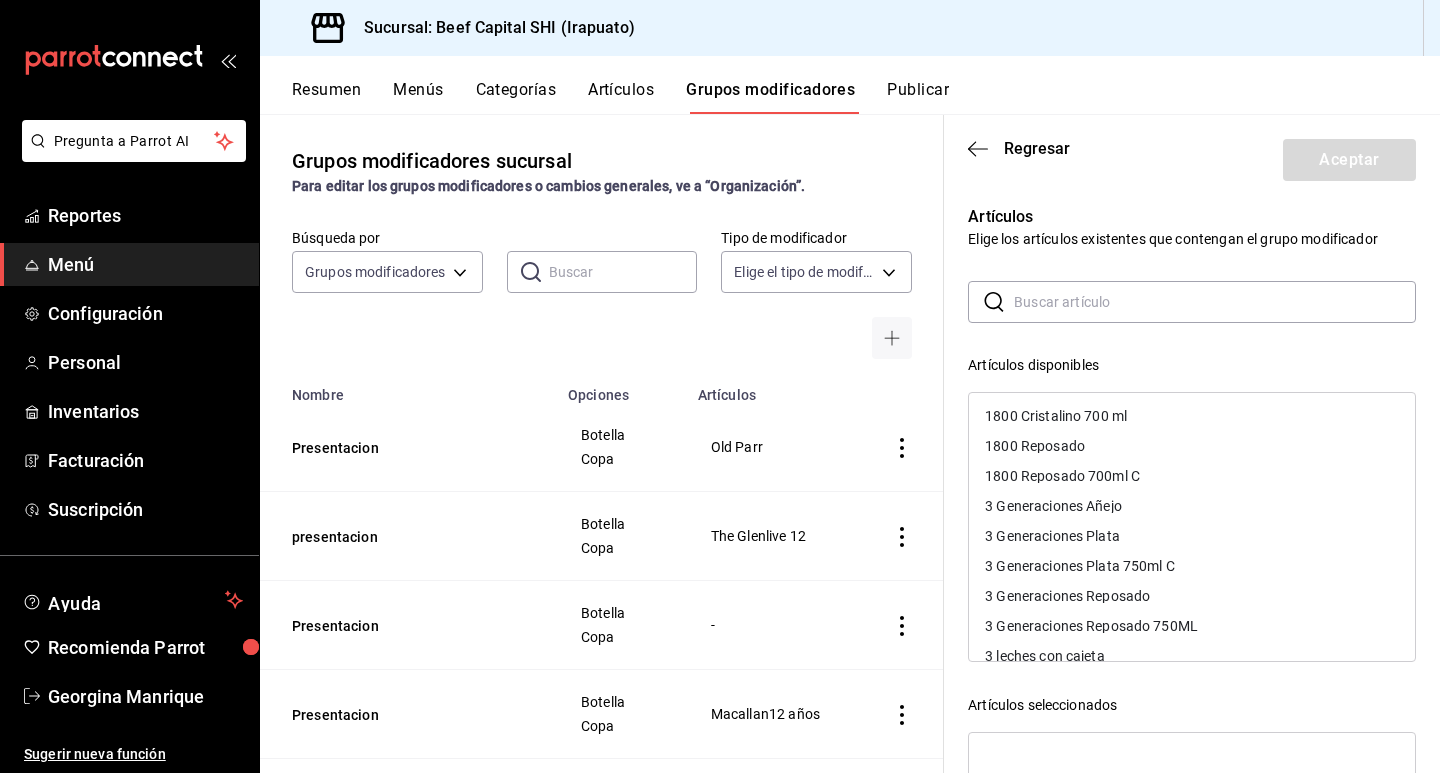 click at bounding box center (1215, 302) 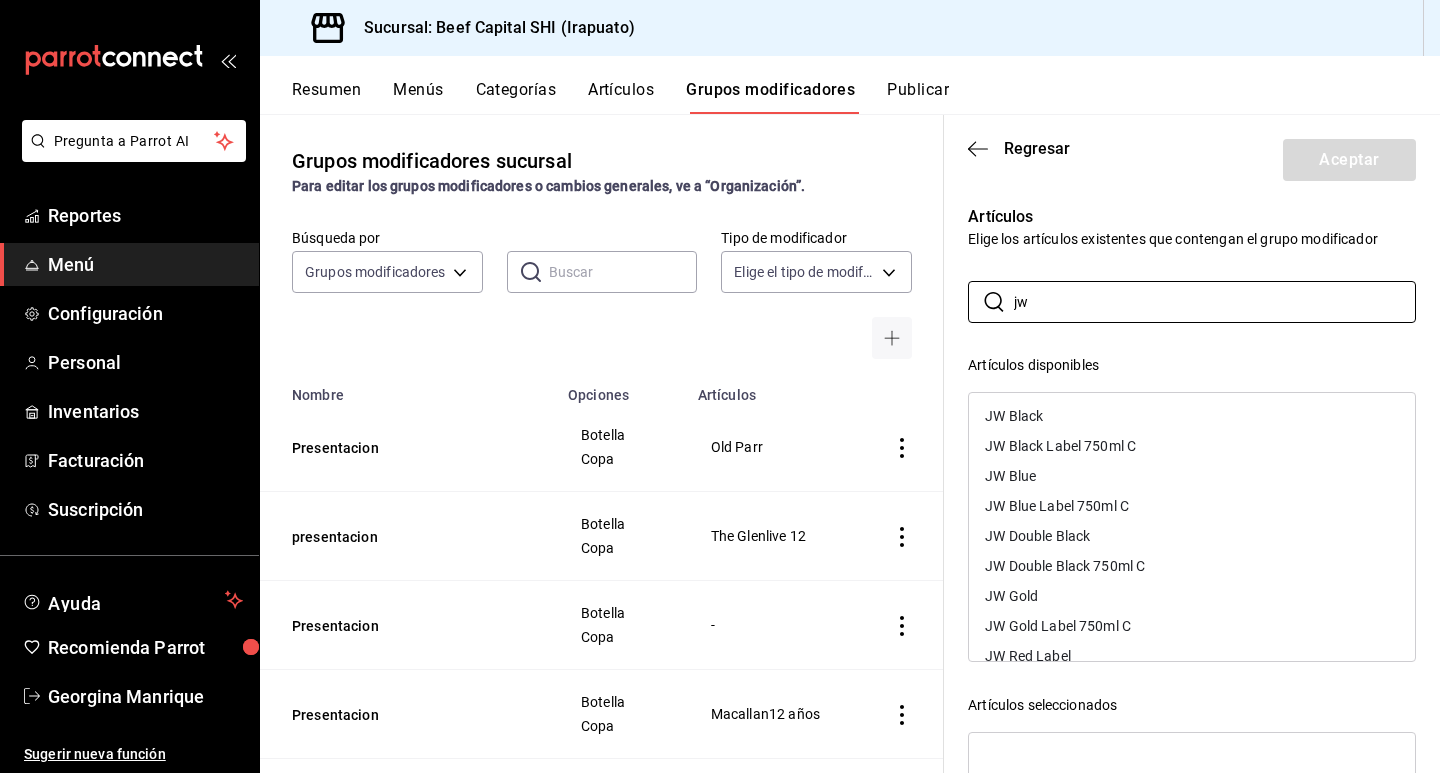 scroll, scrollTop: 56, scrollLeft: 0, axis: vertical 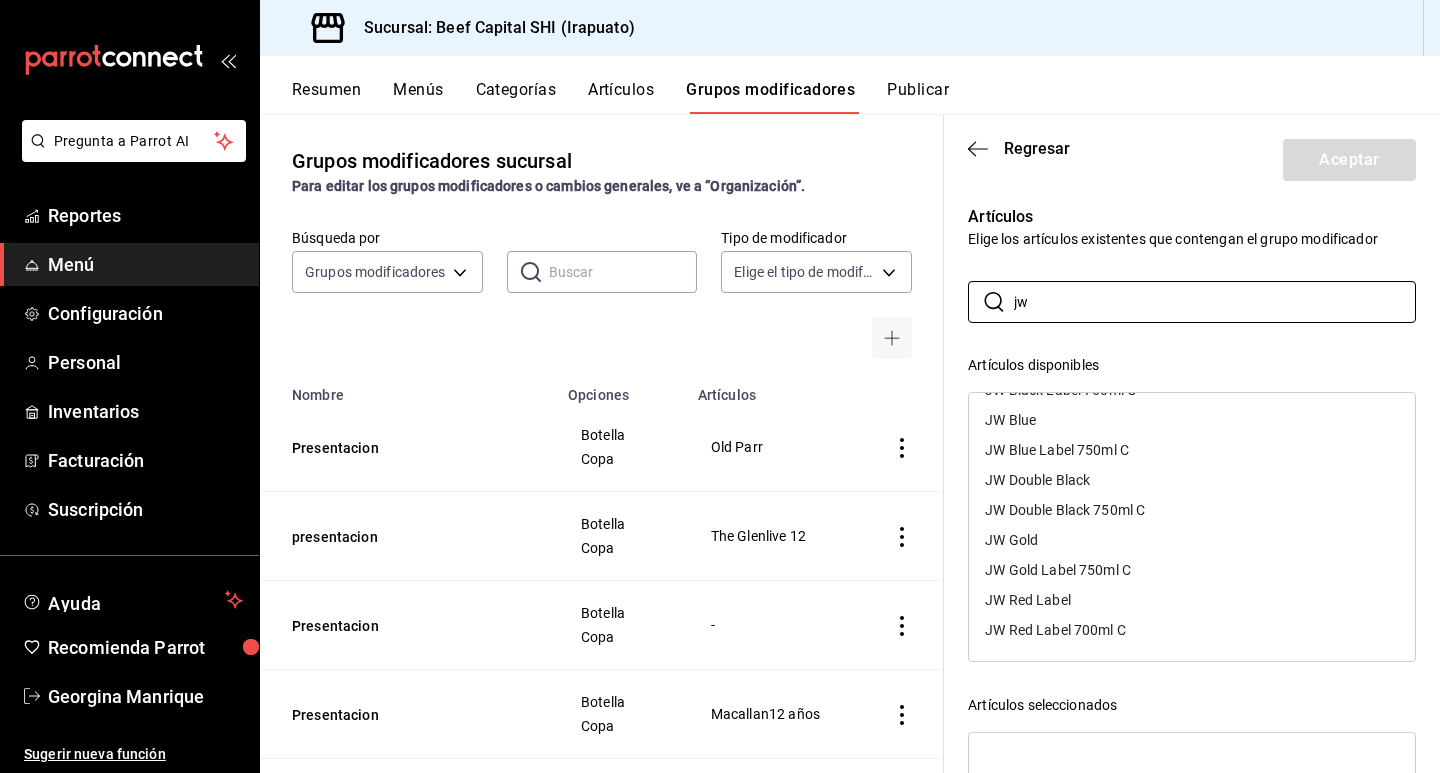 type on "jw" 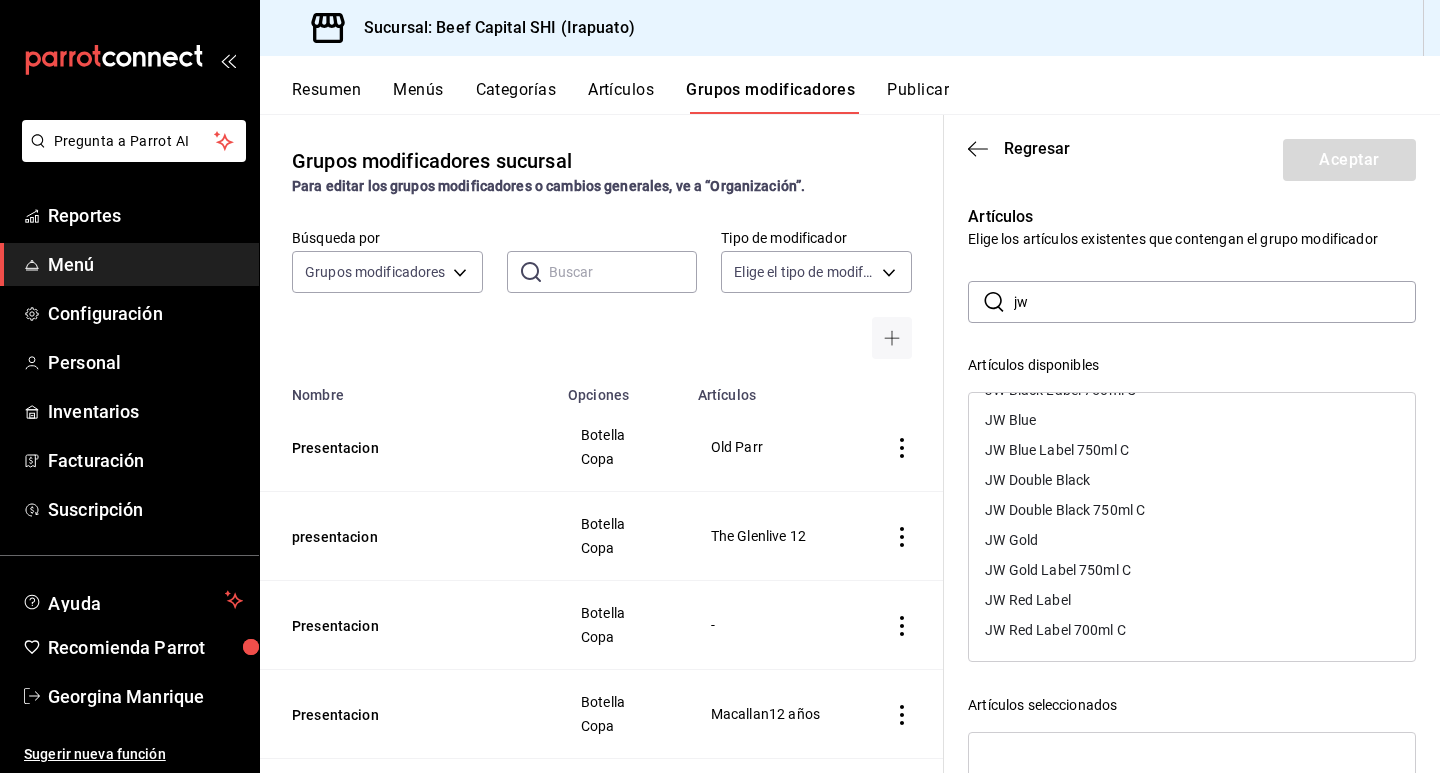 click on "JW Red Label" at bounding box center (1192, 600) 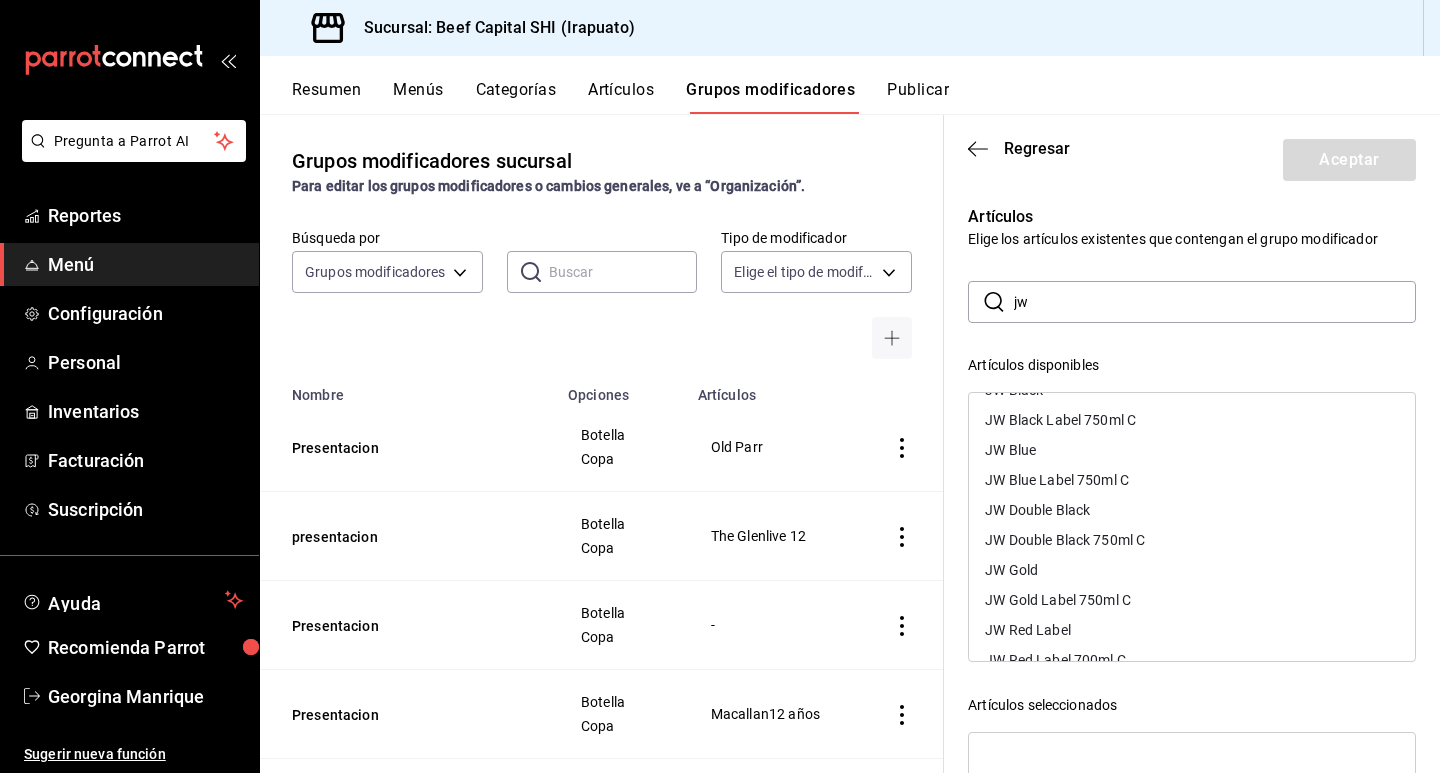 click on "JW Gold Label 750ml C" at bounding box center [1058, 600] 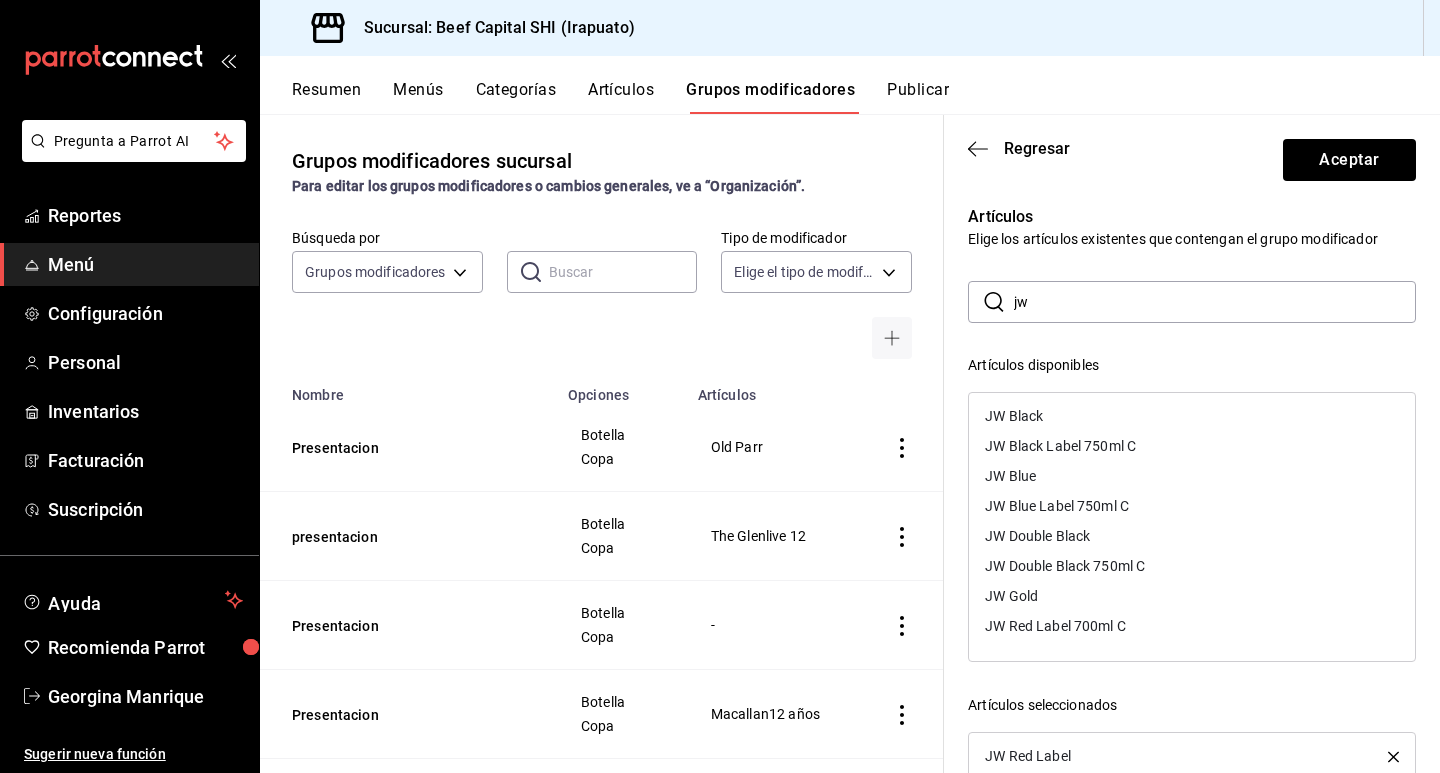 scroll, scrollTop: 0, scrollLeft: 0, axis: both 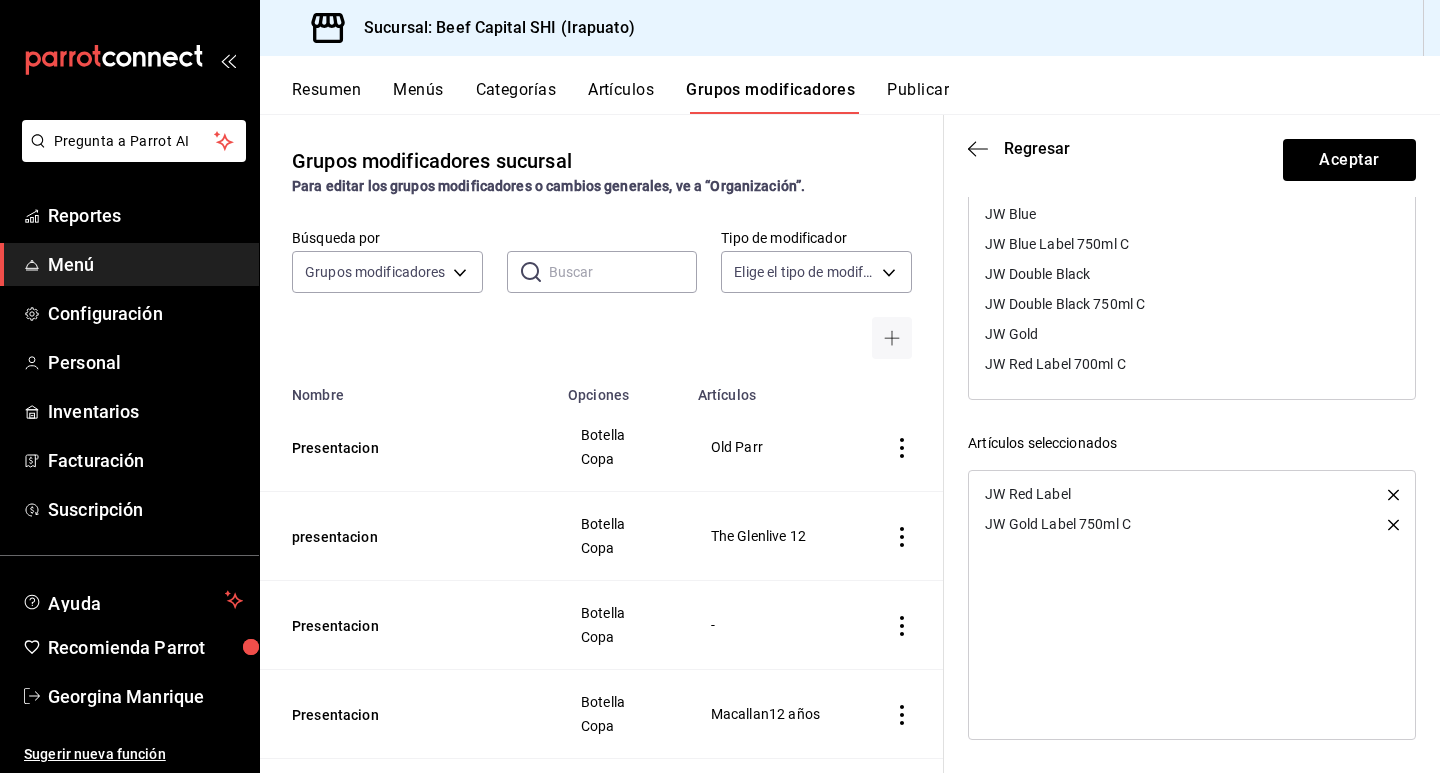 click 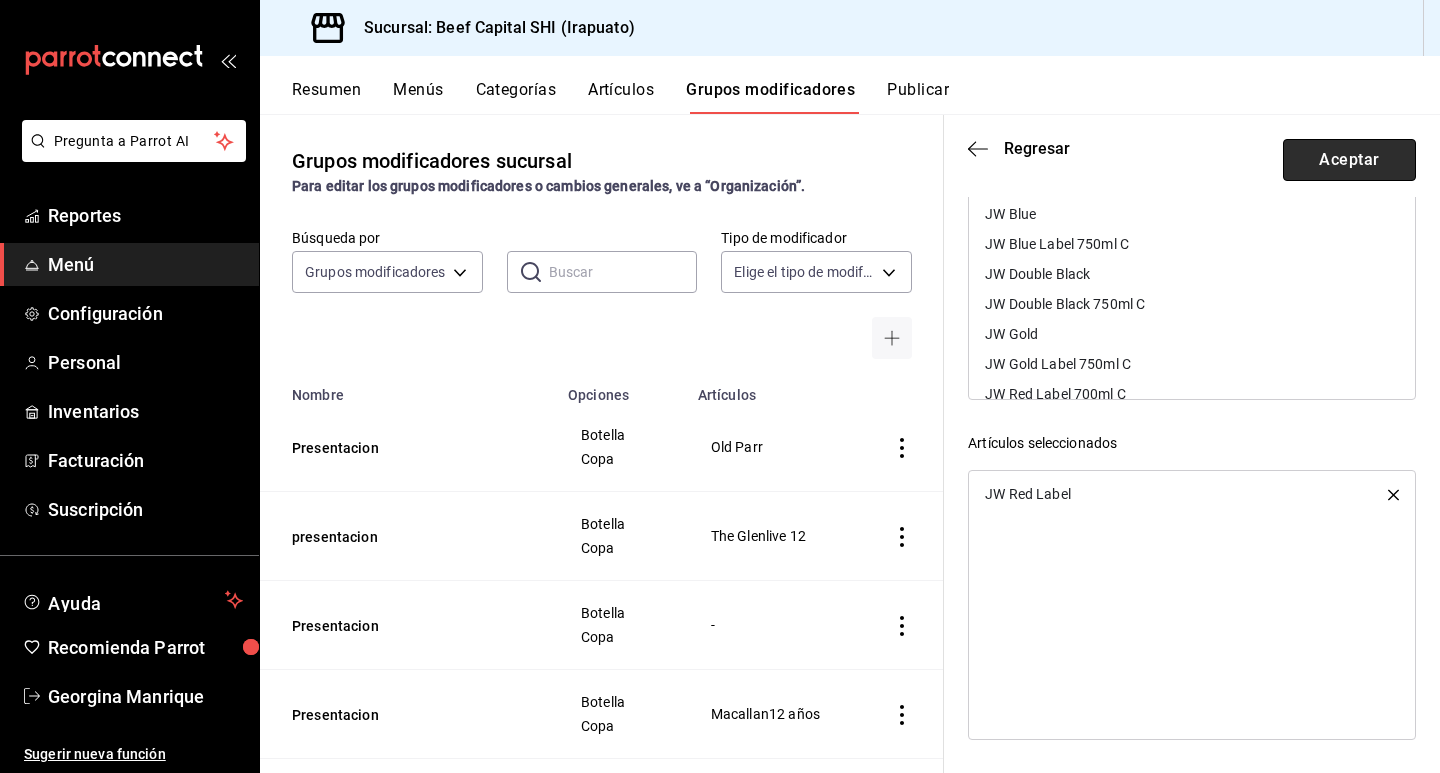 click on "Aceptar" at bounding box center [1349, 160] 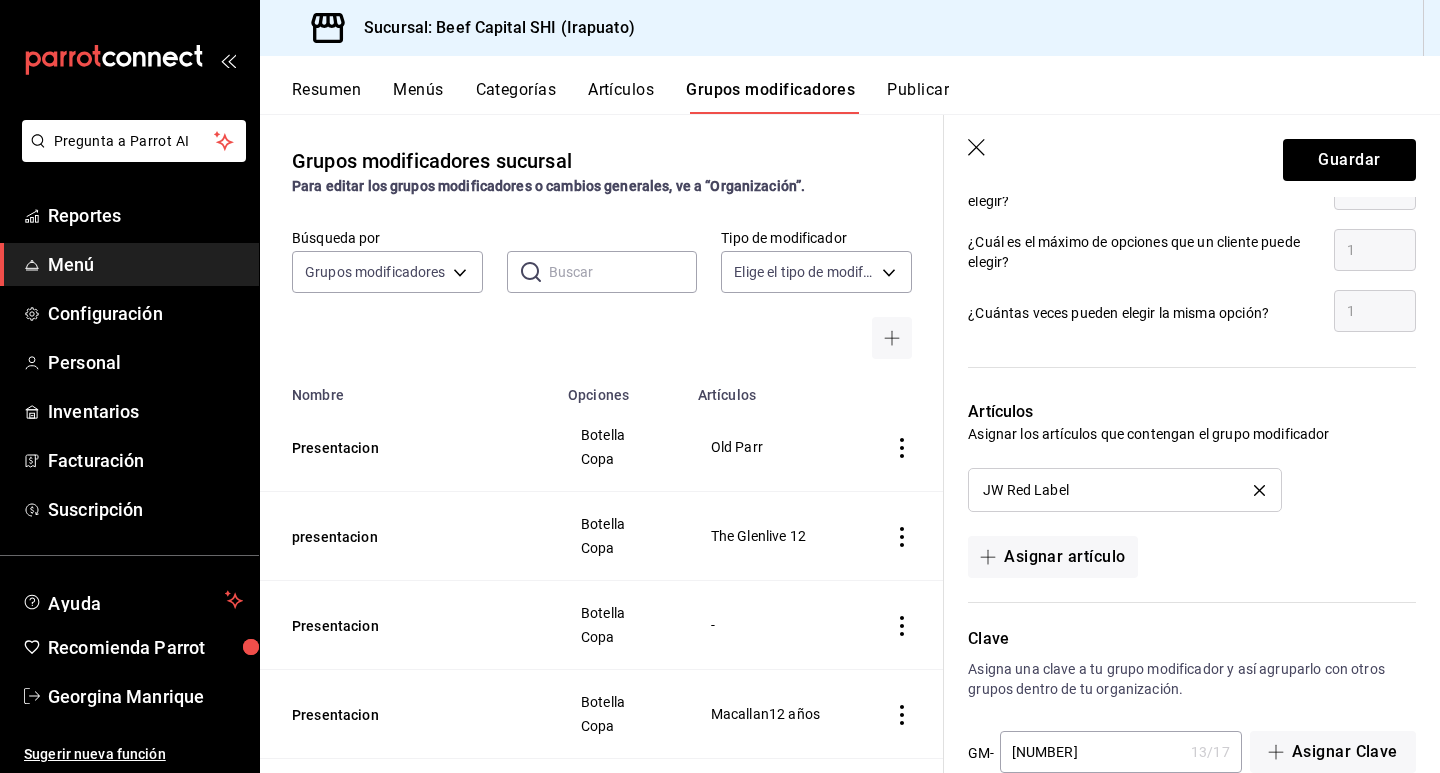 scroll, scrollTop: 1018, scrollLeft: 0, axis: vertical 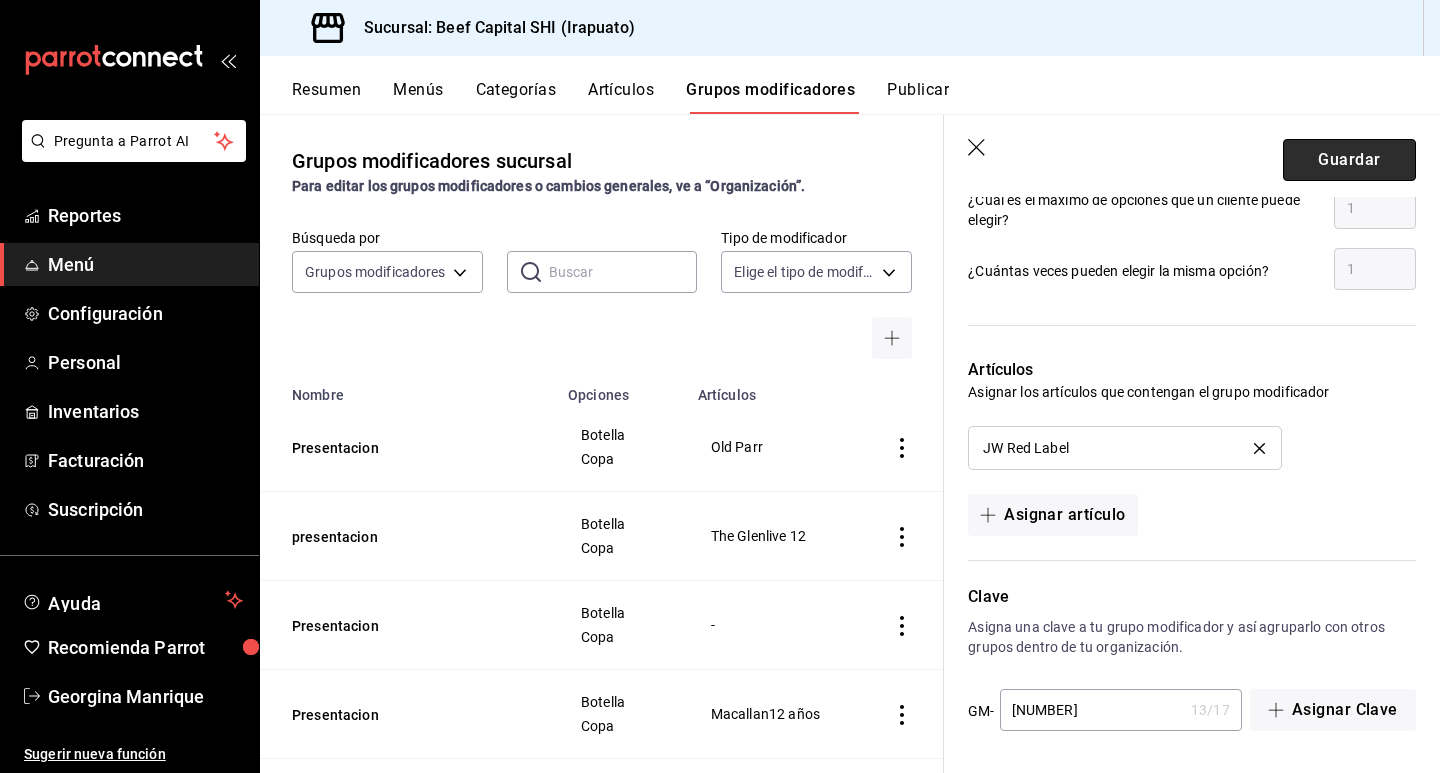click on "Guardar" at bounding box center (1349, 160) 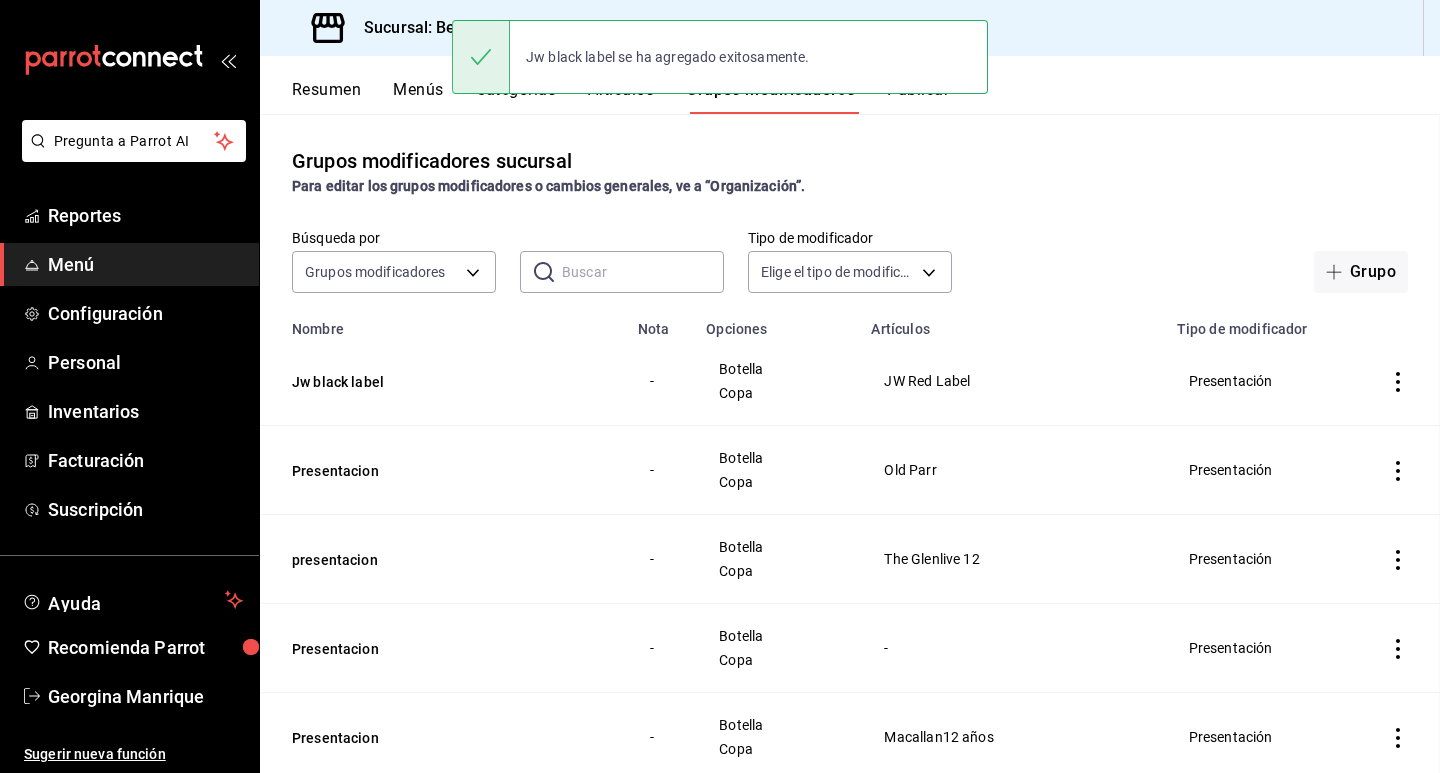 scroll, scrollTop: 0, scrollLeft: 0, axis: both 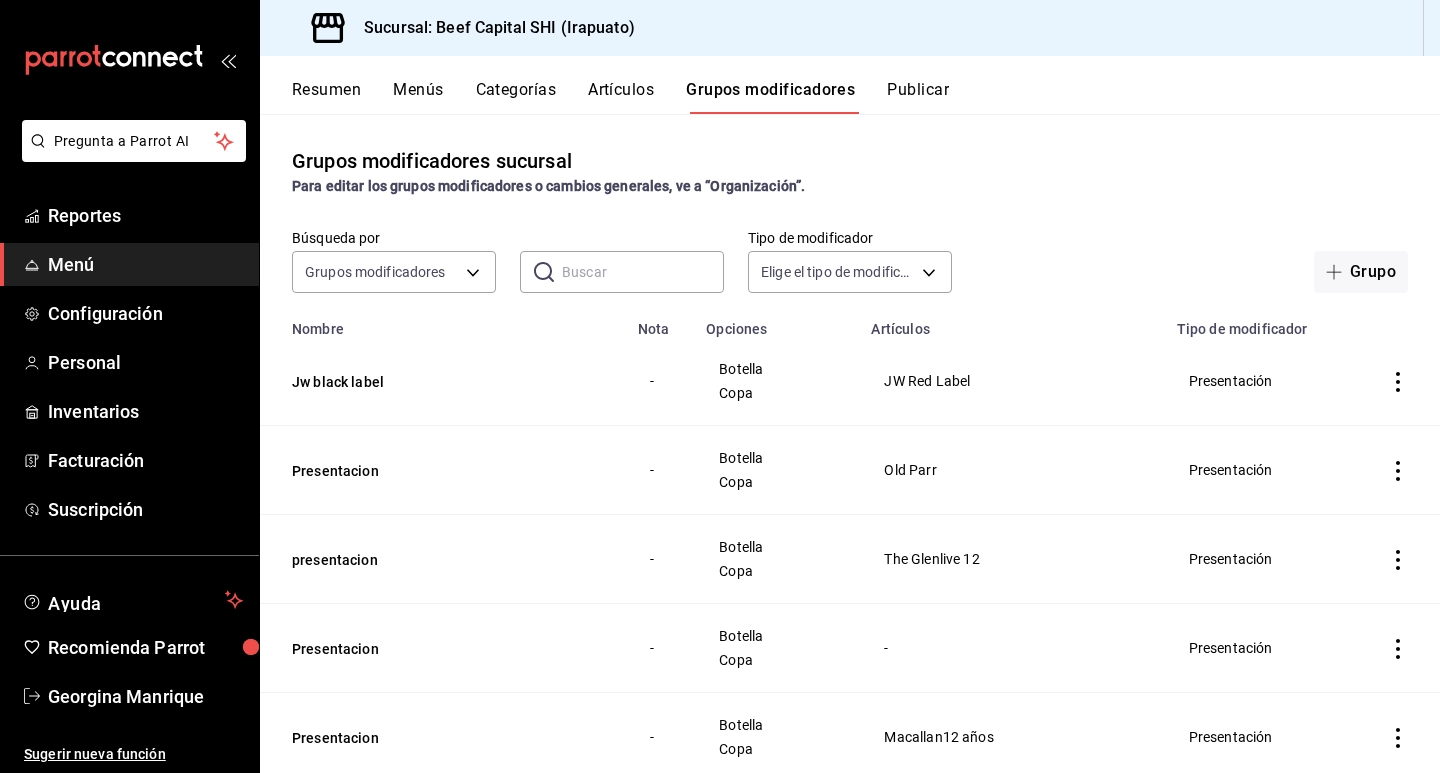 click on "Resumen" at bounding box center [326, 97] 